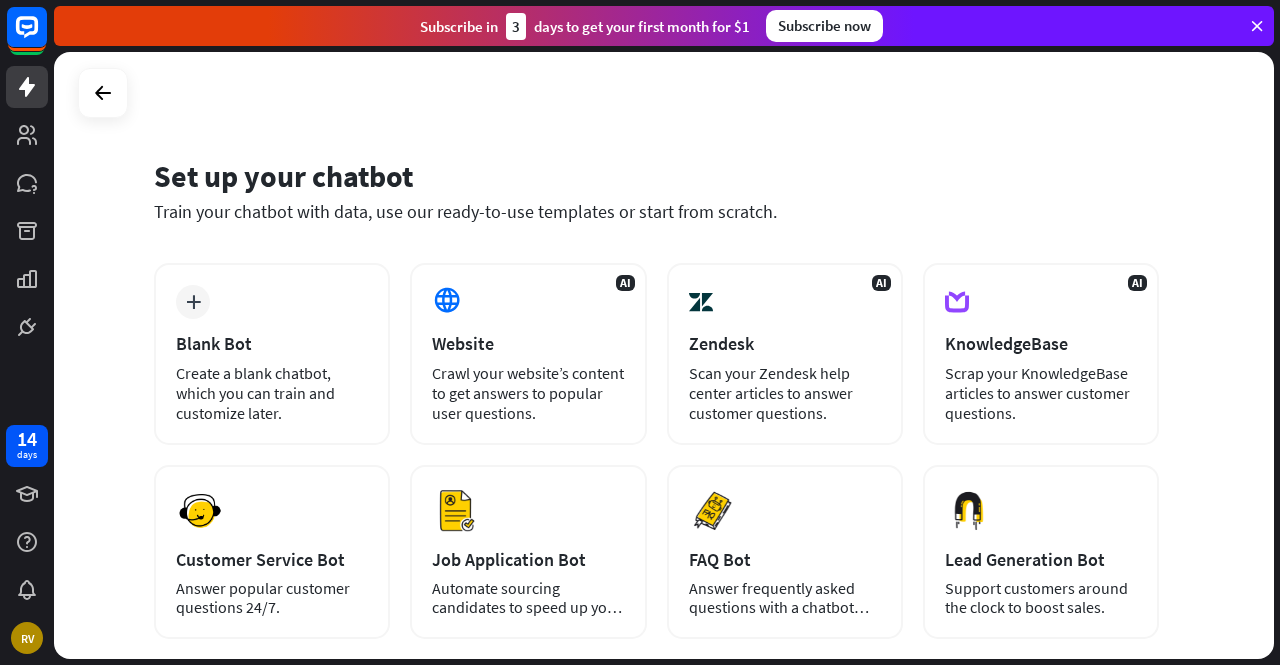 scroll, scrollTop: 0, scrollLeft: 0, axis: both 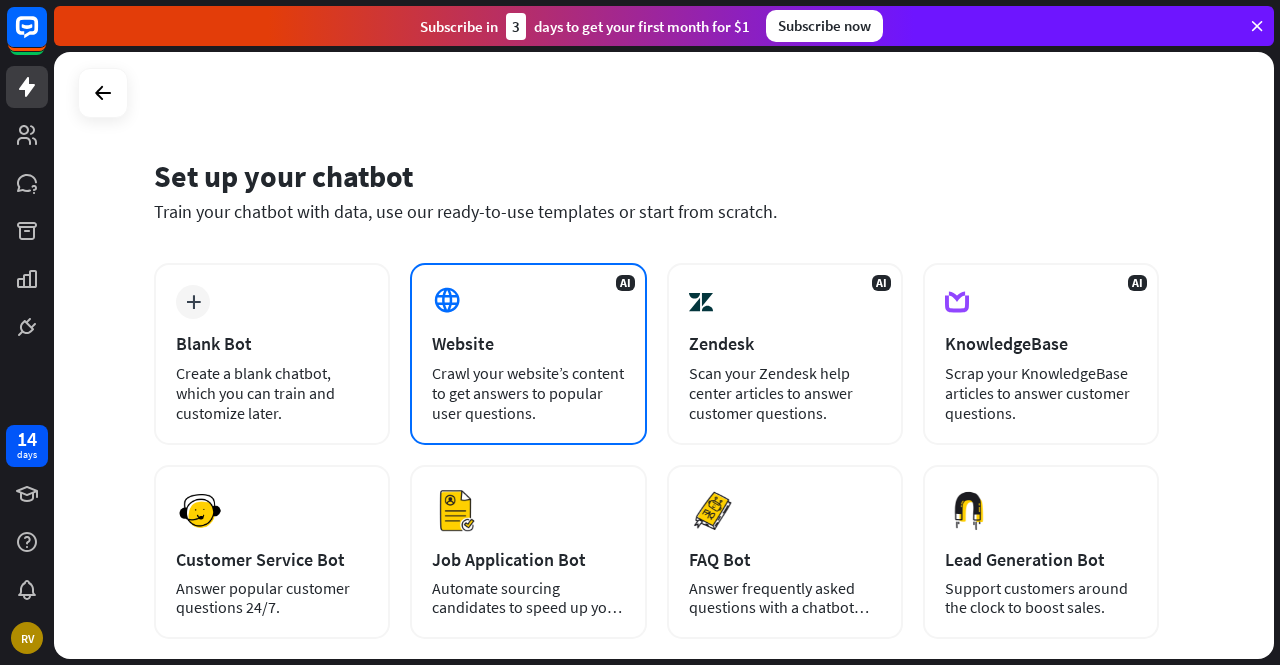 click on "Website" at bounding box center (528, 343) 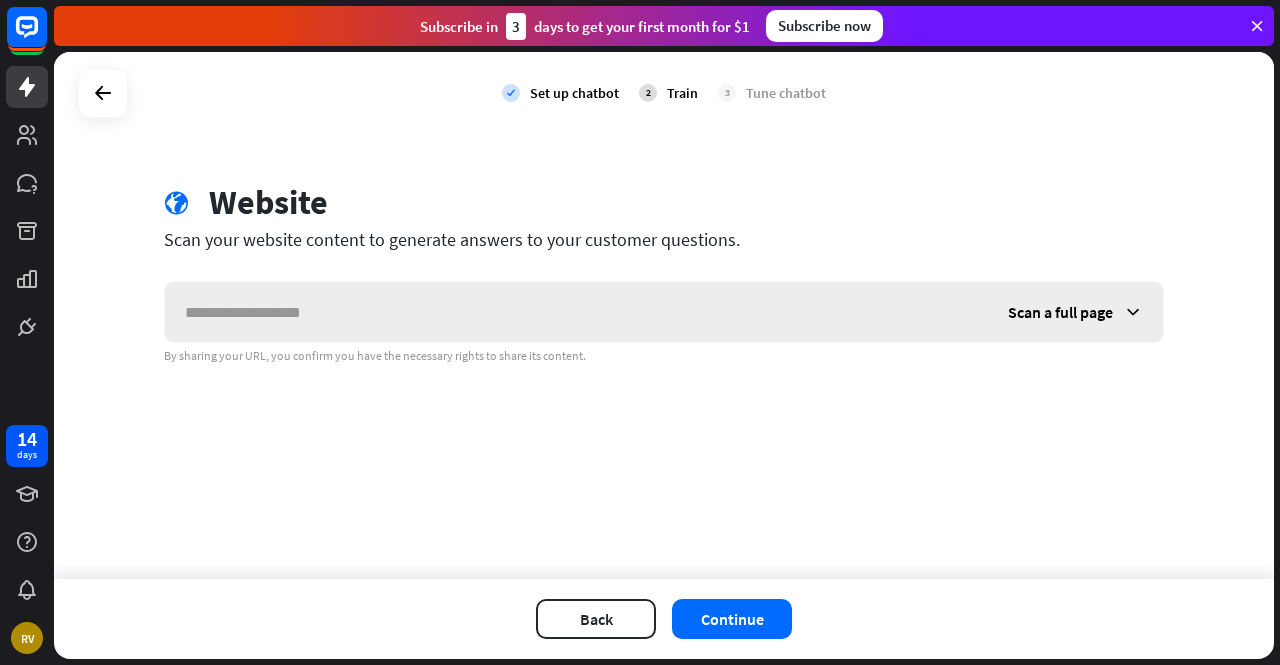 click at bounding box center [576, 312] 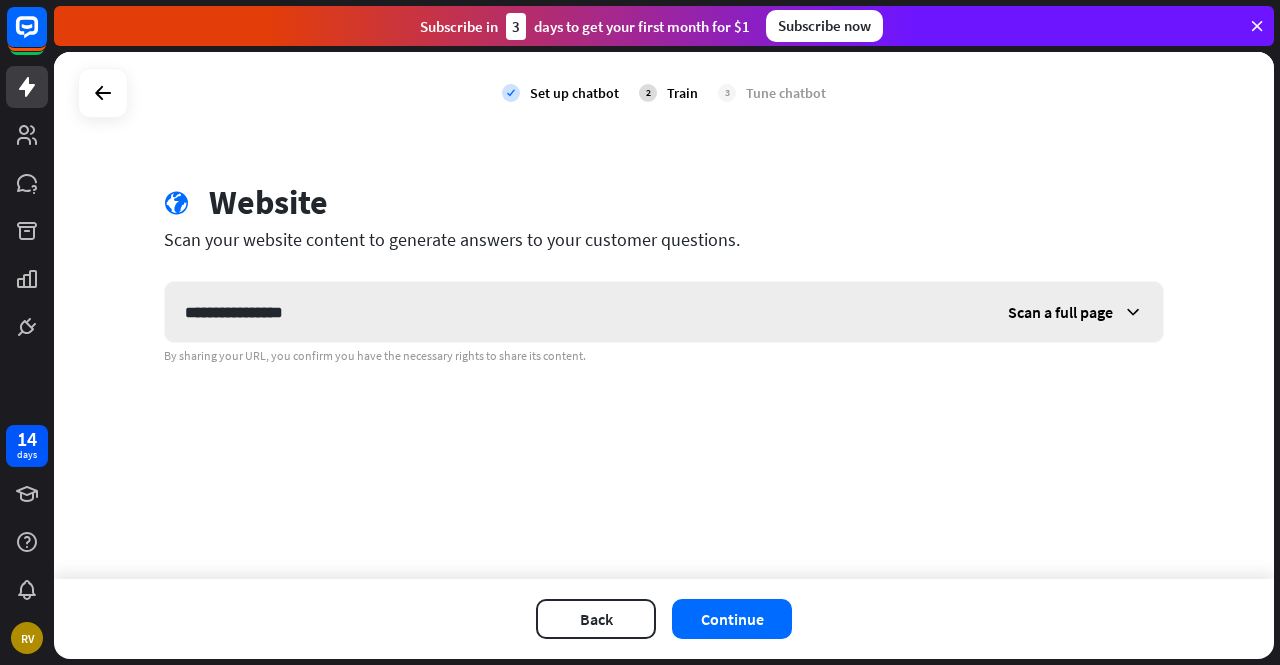 type on "**********" 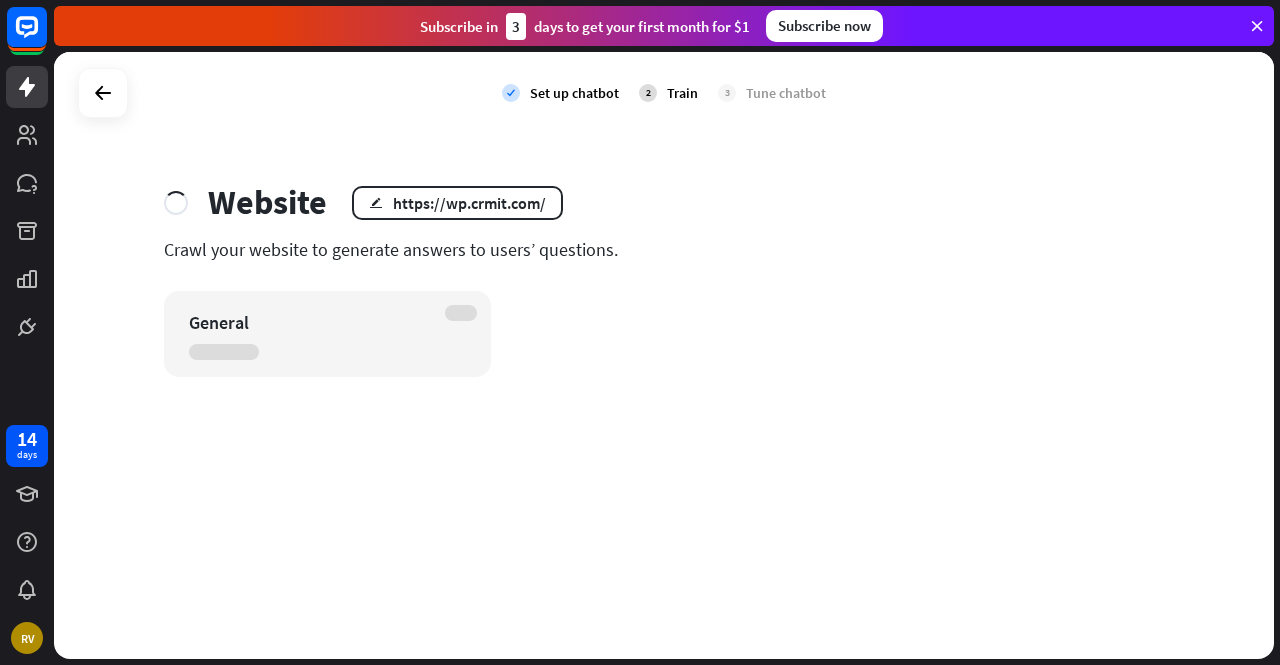 drag, startPoint x: 799, startPoint y: 35, endPoint x: 765, endPoint y: 209, distance: 177.29073 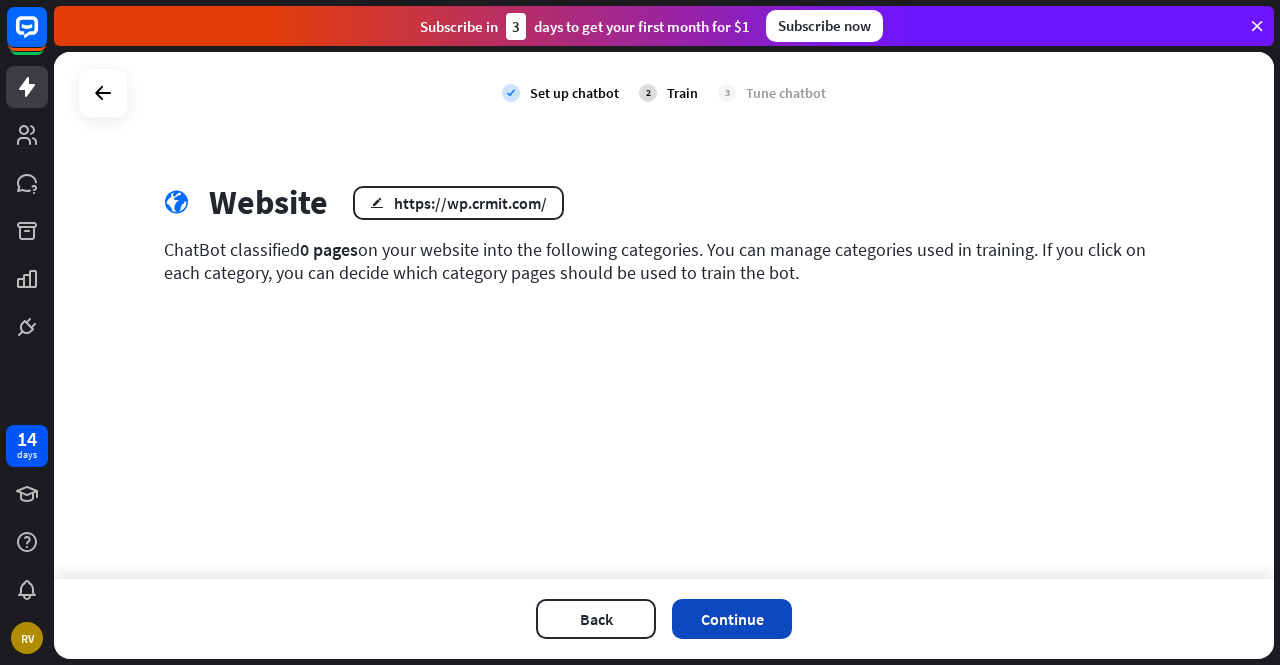 click on "Continue" at bounding box center (732, 619) 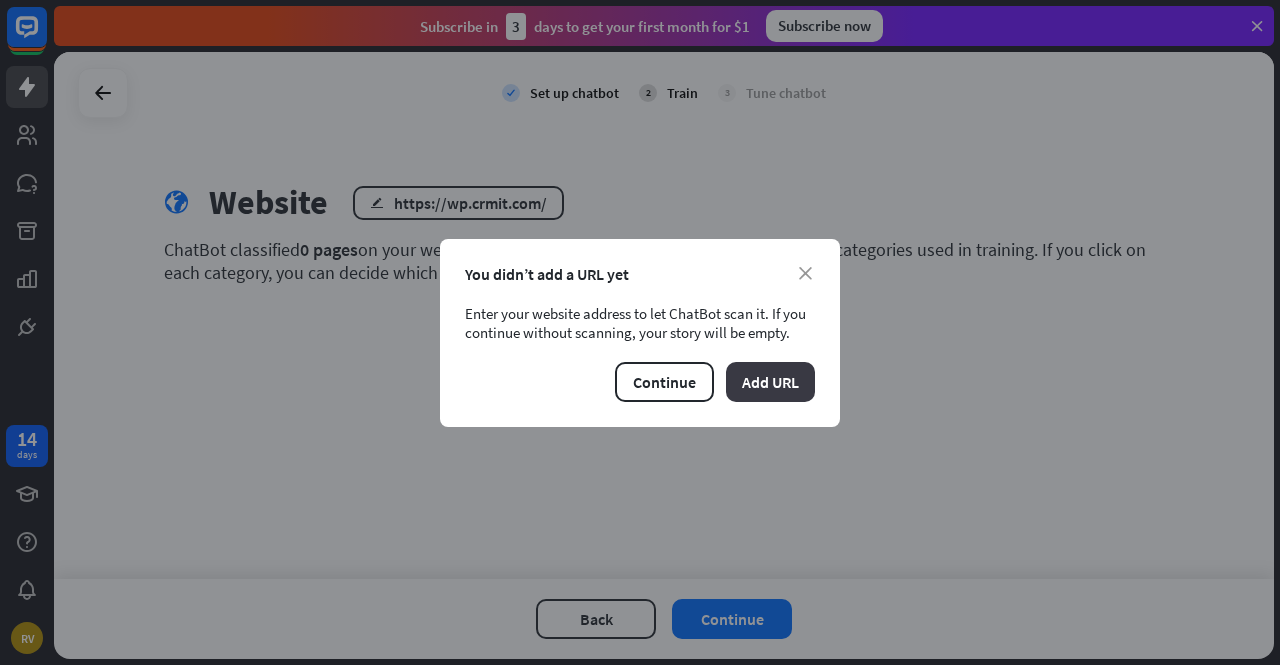 click on "Add URL" at bounding box center (770, 382) 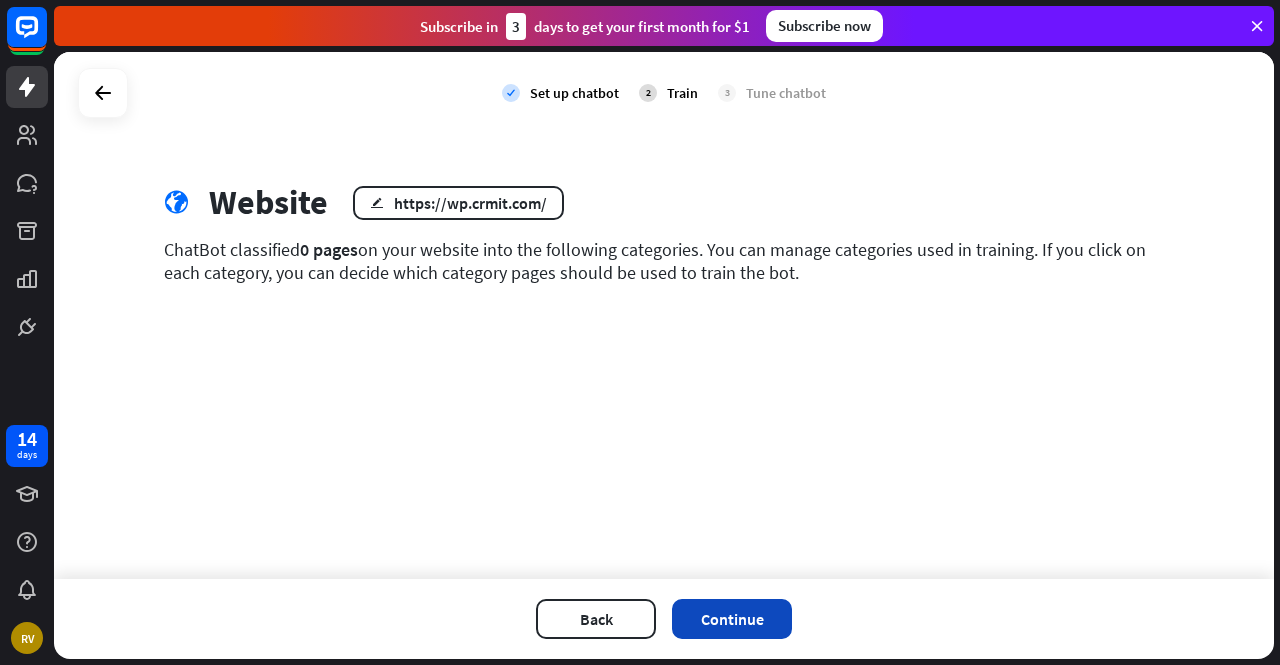 click on "Continue" at bounding box center (732, 619) 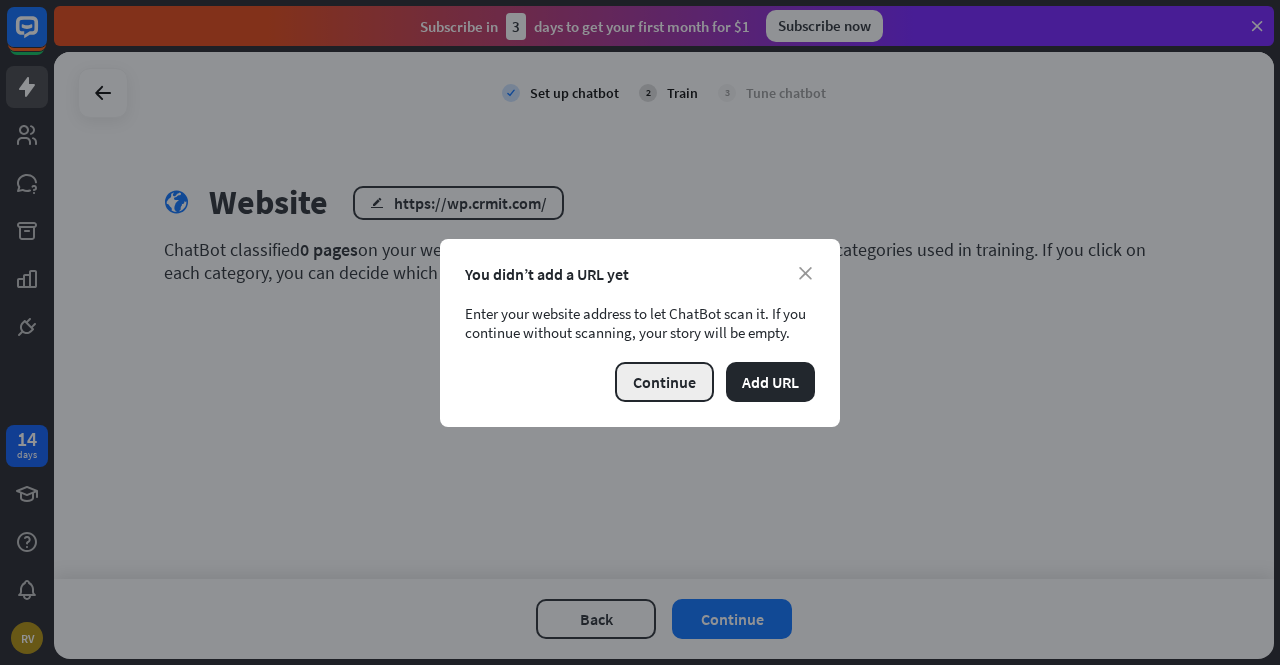 click on "Continue" at bounding box center [664, 382] 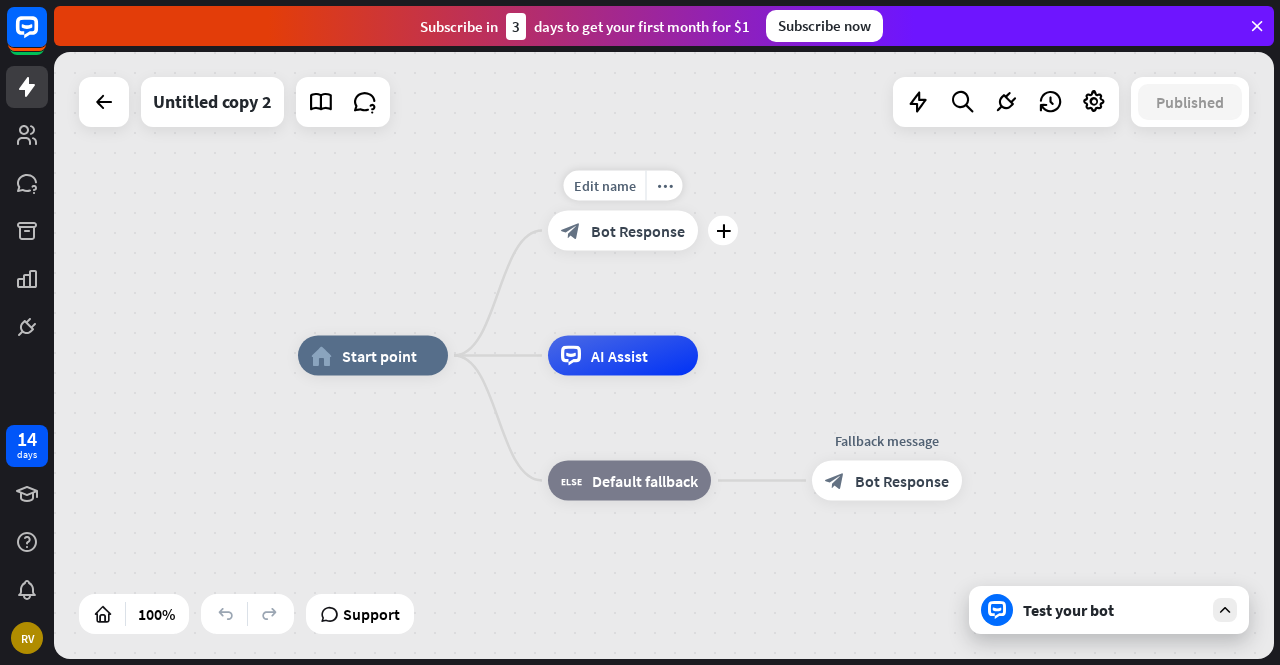 click on "block_bot_response   Bot Response" at bounding box center [623, 231] 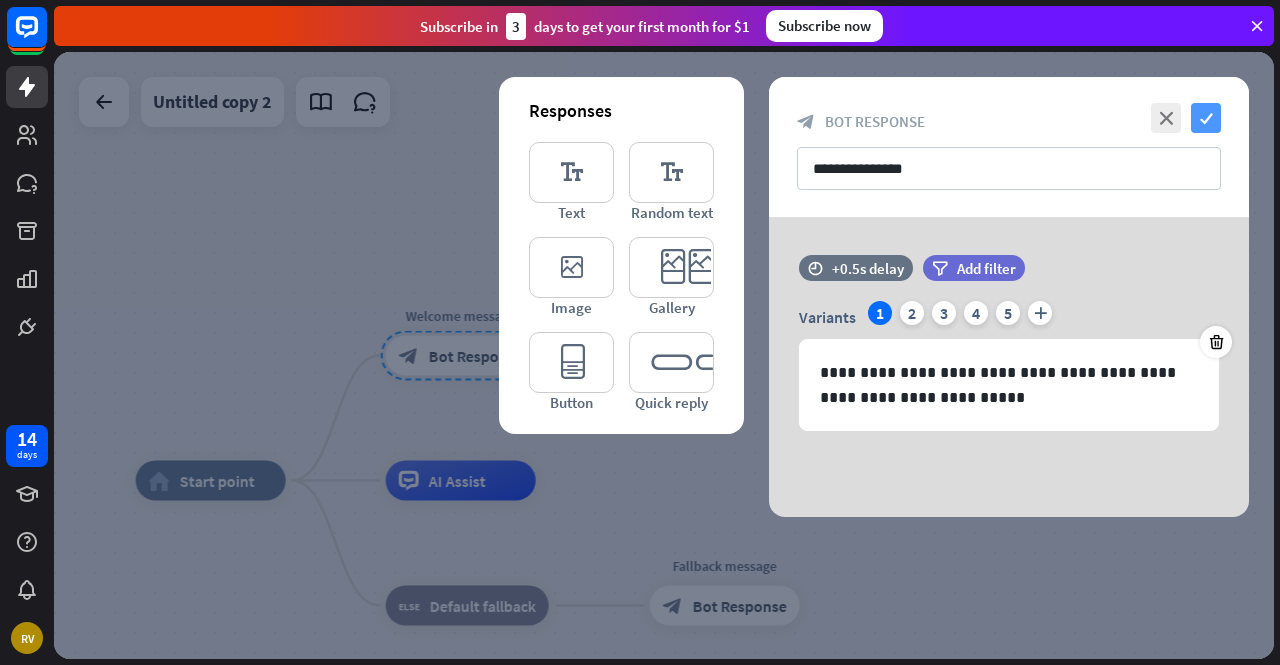 click on "check" at bounding box center (1206, 118) 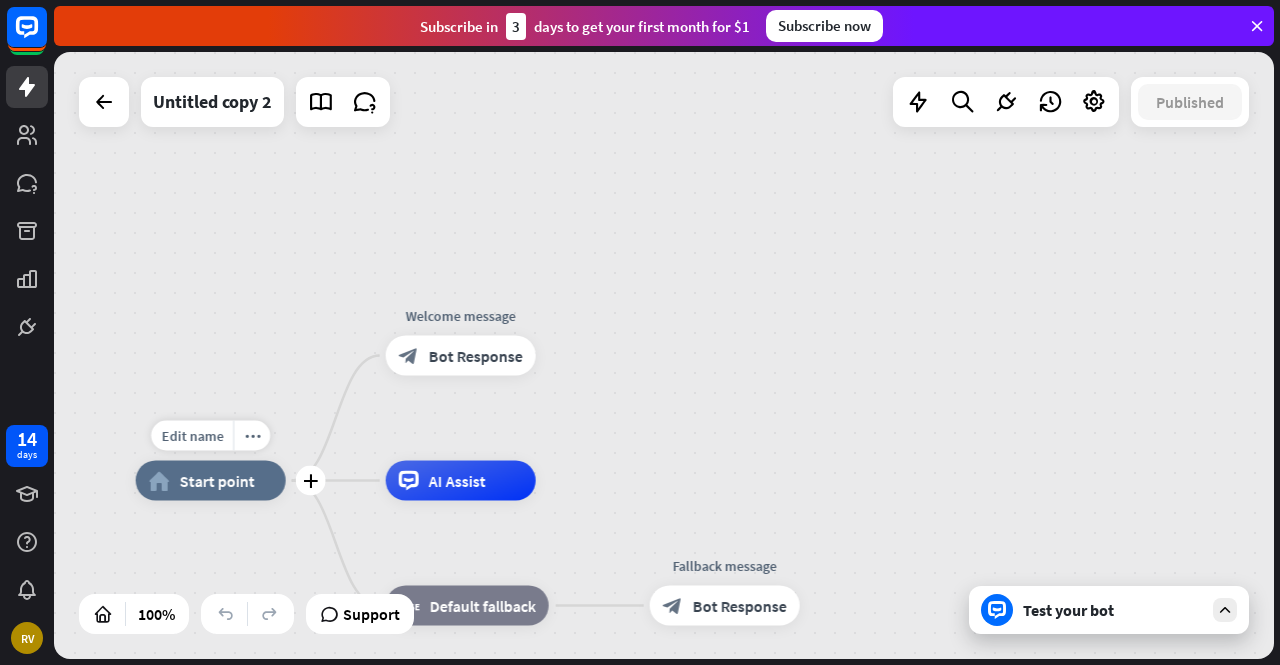 click on "home_2   Start point" at bounding box center [211, 481] 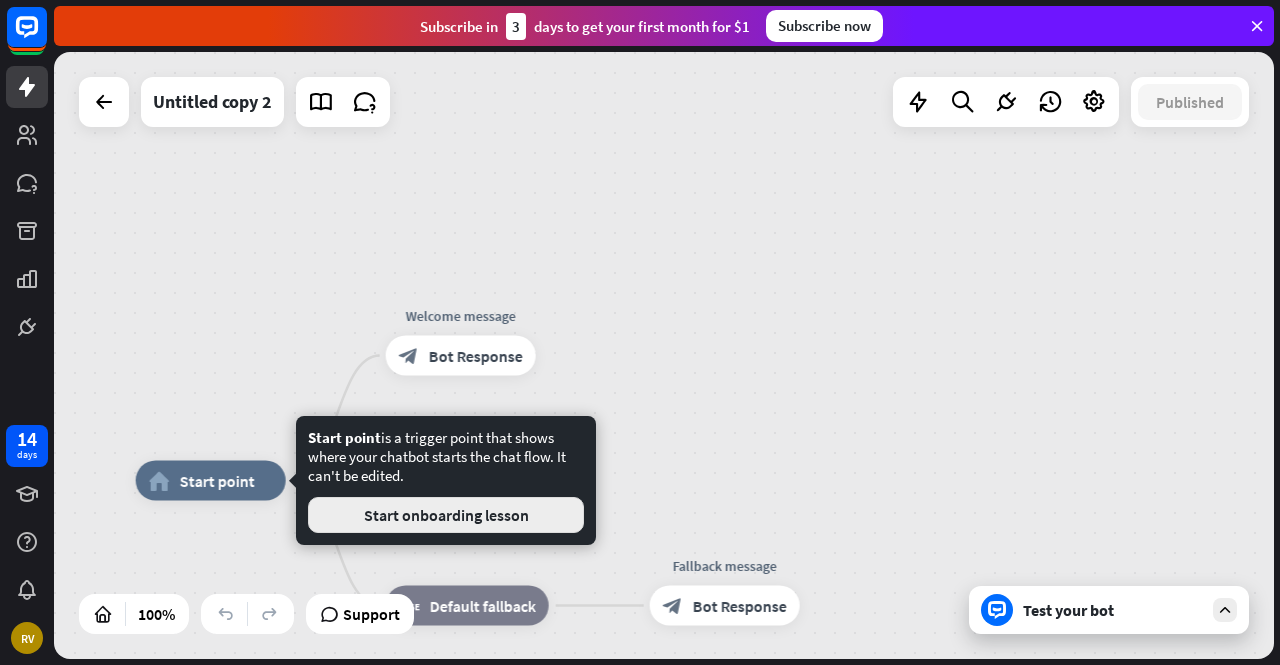 click on "Start onboarding lesson" at bounding box center (446, 515) 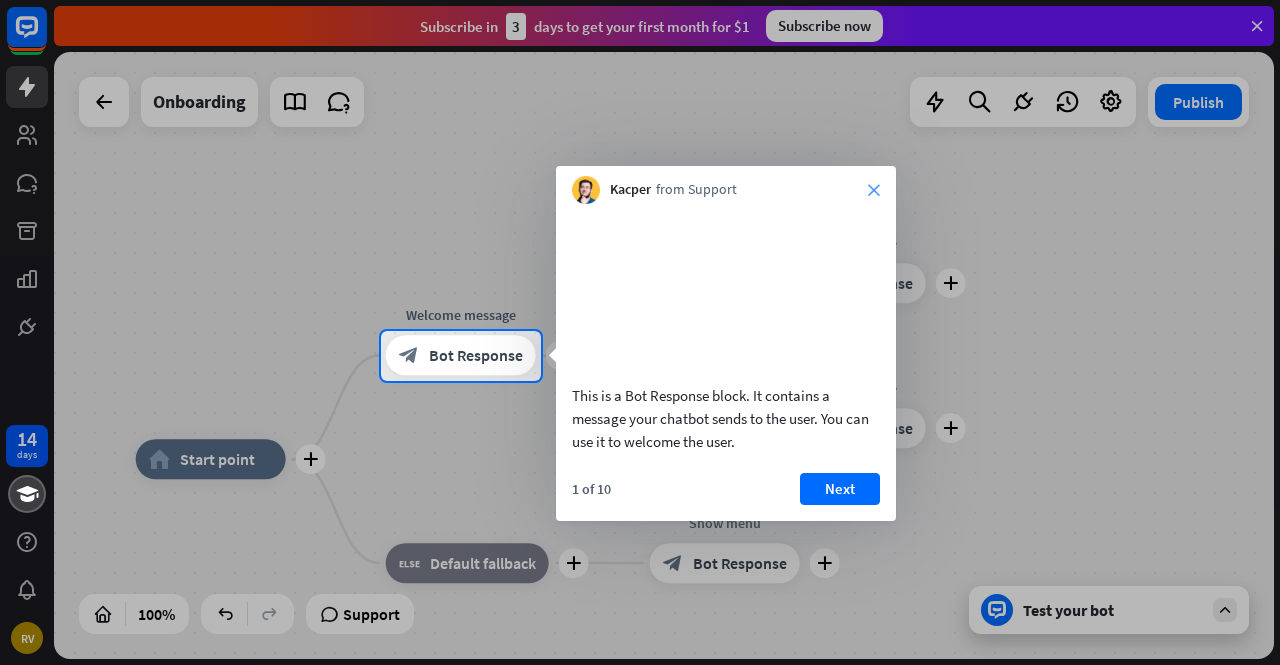 click on "close" at bounding box center [874, 190] 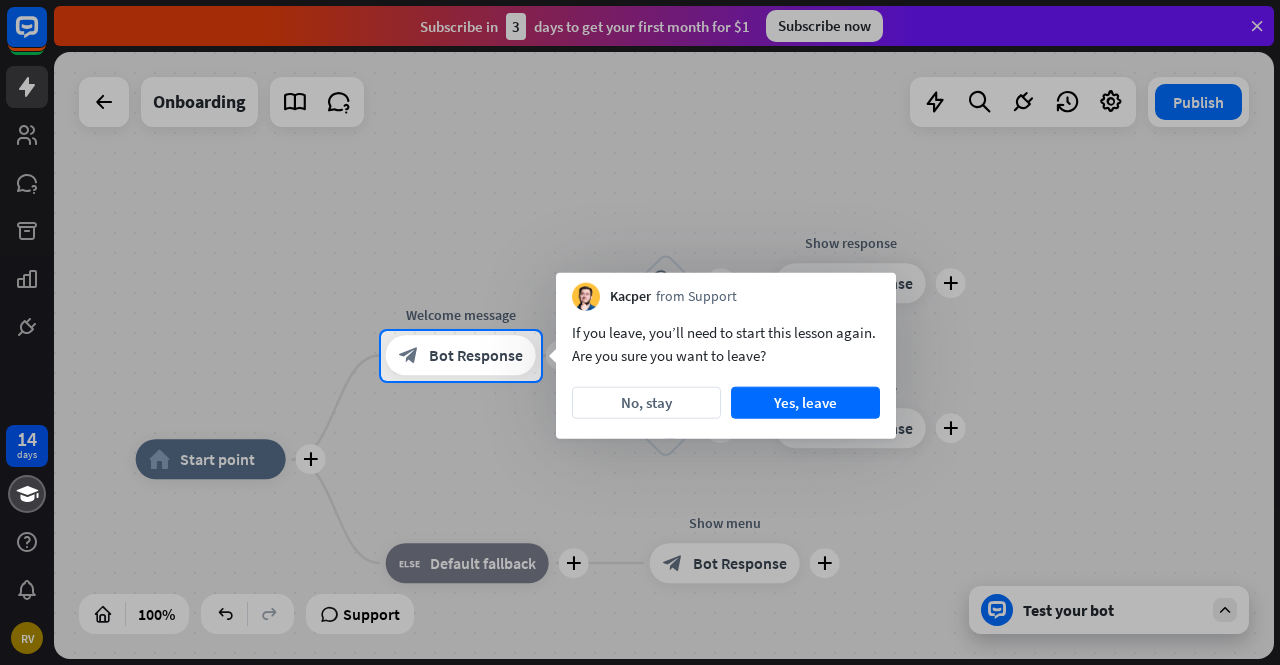 click at bounding box center [640, 165] 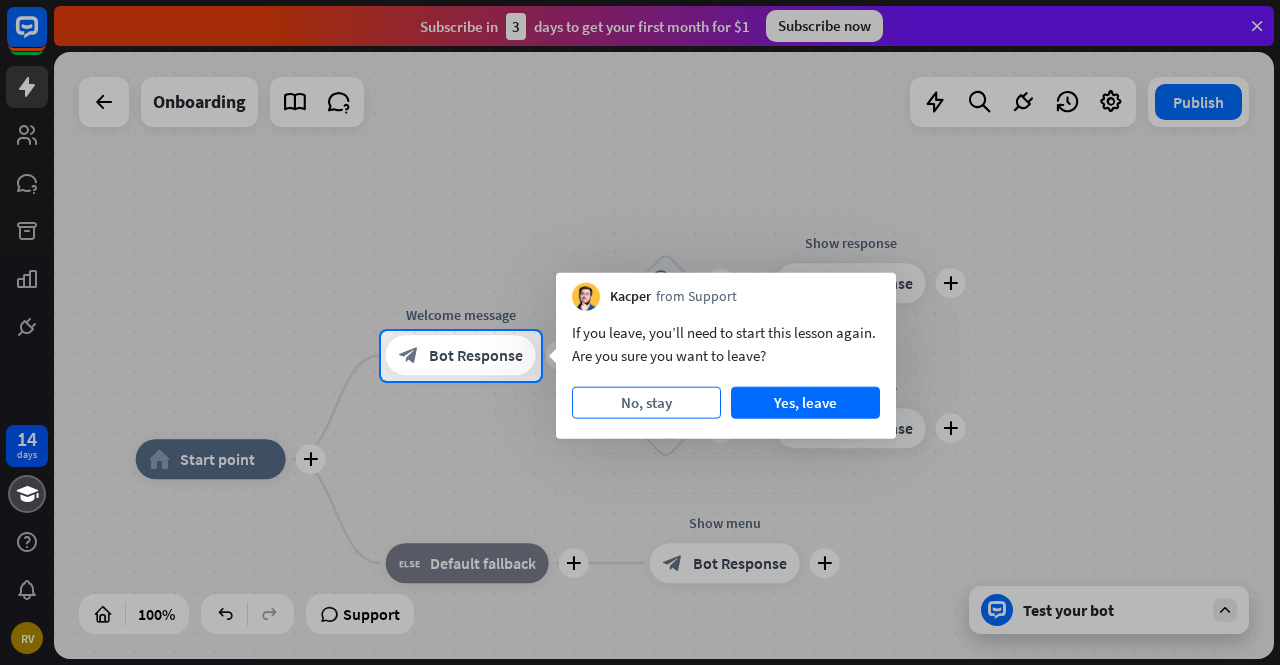 click on "No, stay" at bounding box center [646, 403] 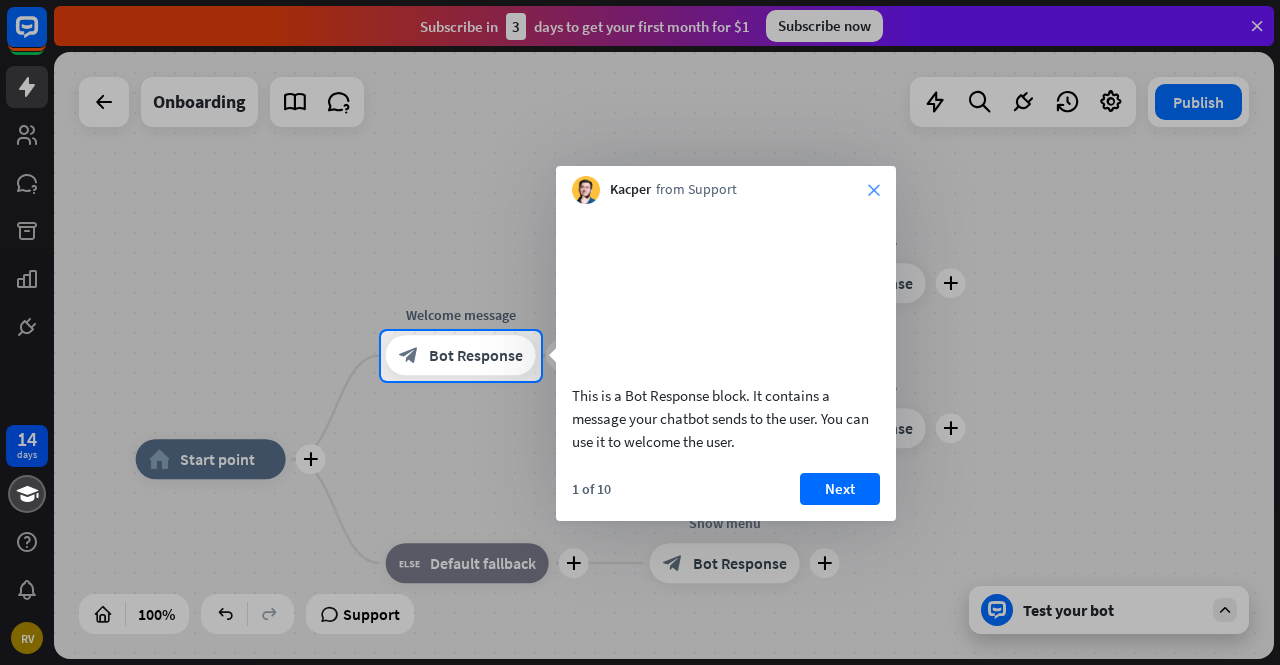 click on "close" at bounding box center (874, 190) 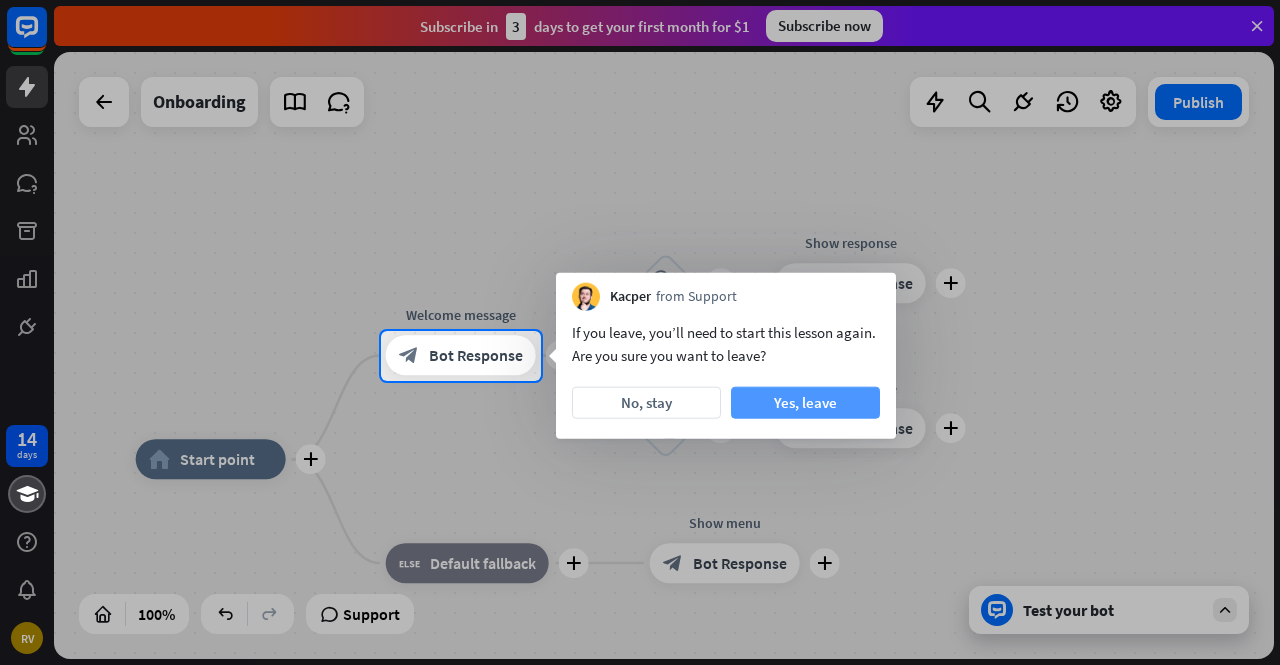 click on "Yes, leave" at bounding box center [805, 403] 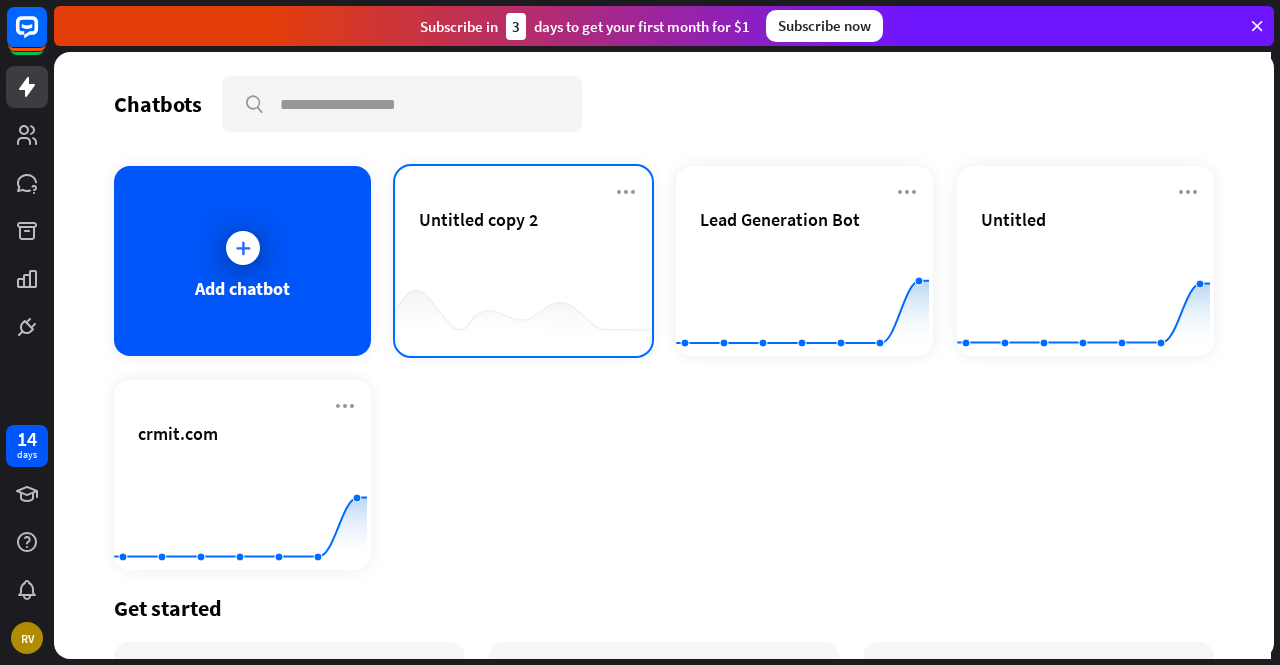 click on "Untitled copy 2" at bounding box center [523, 243] 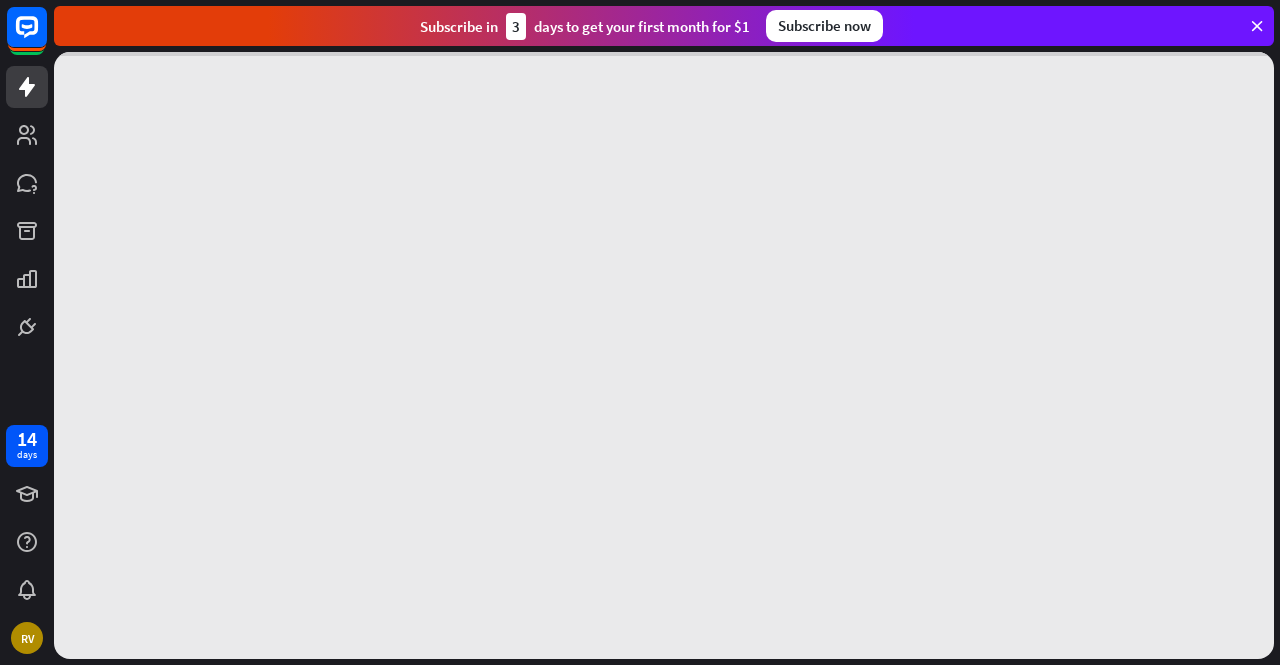 click at bounding box center (664, 355) 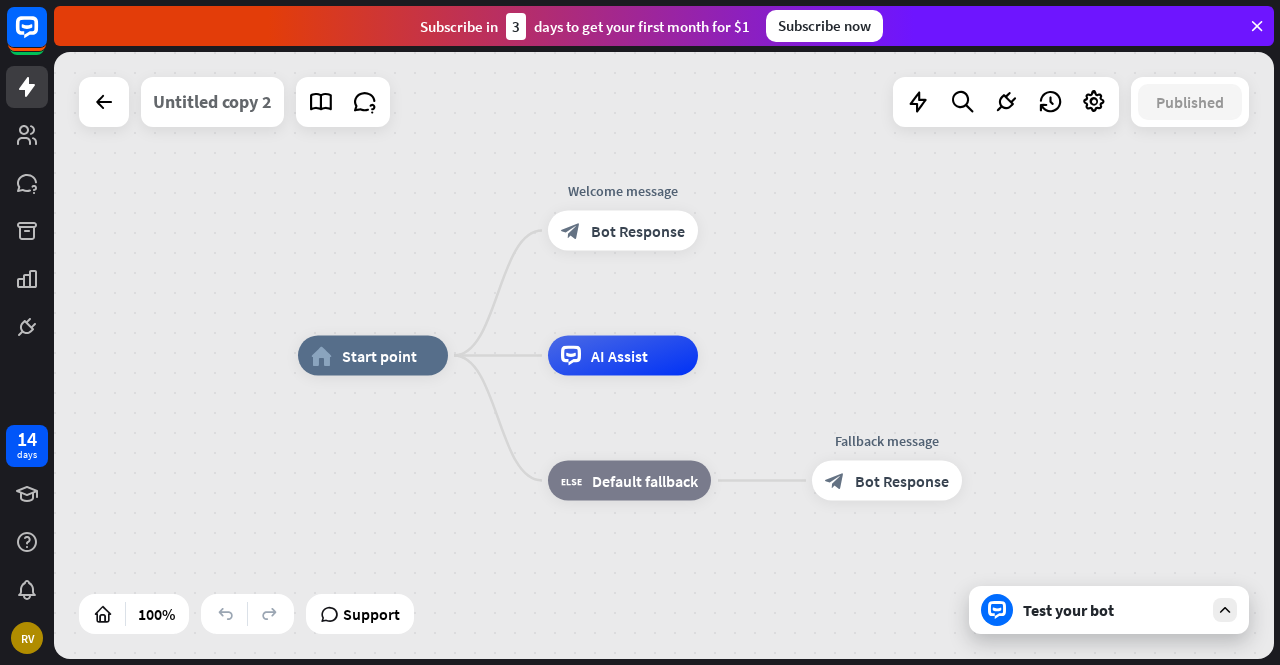 click on "Untitled copy 2" at bounding box center (212, 102) 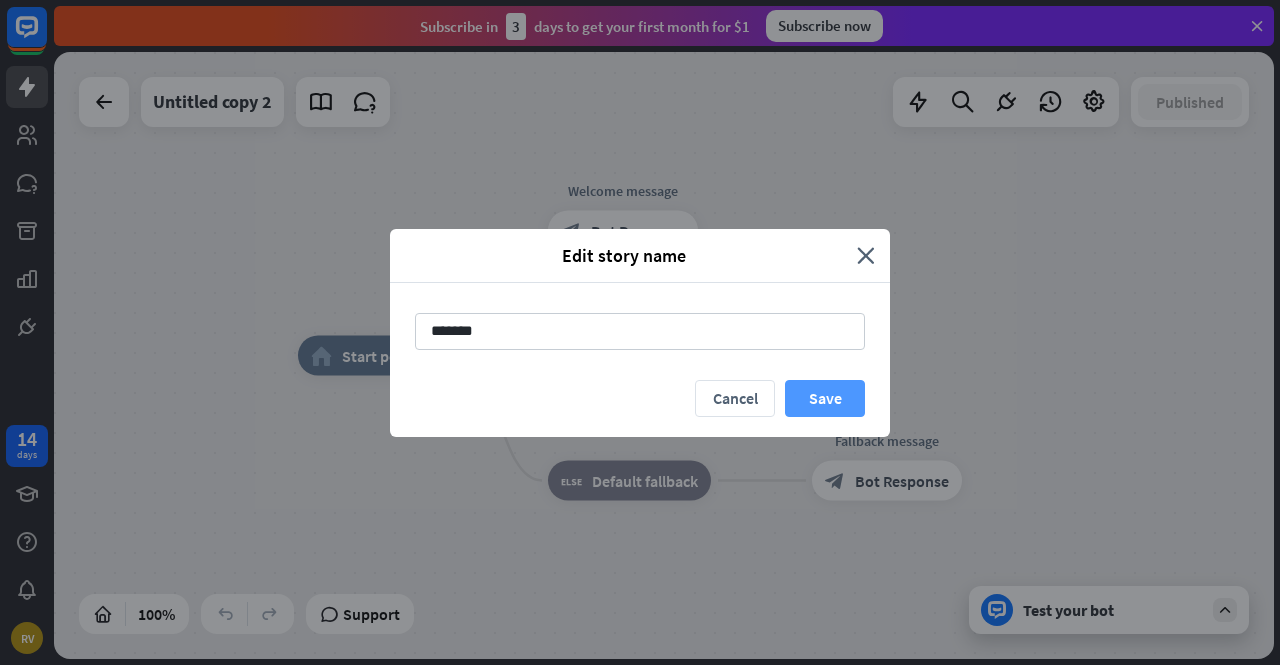 type on "*******" 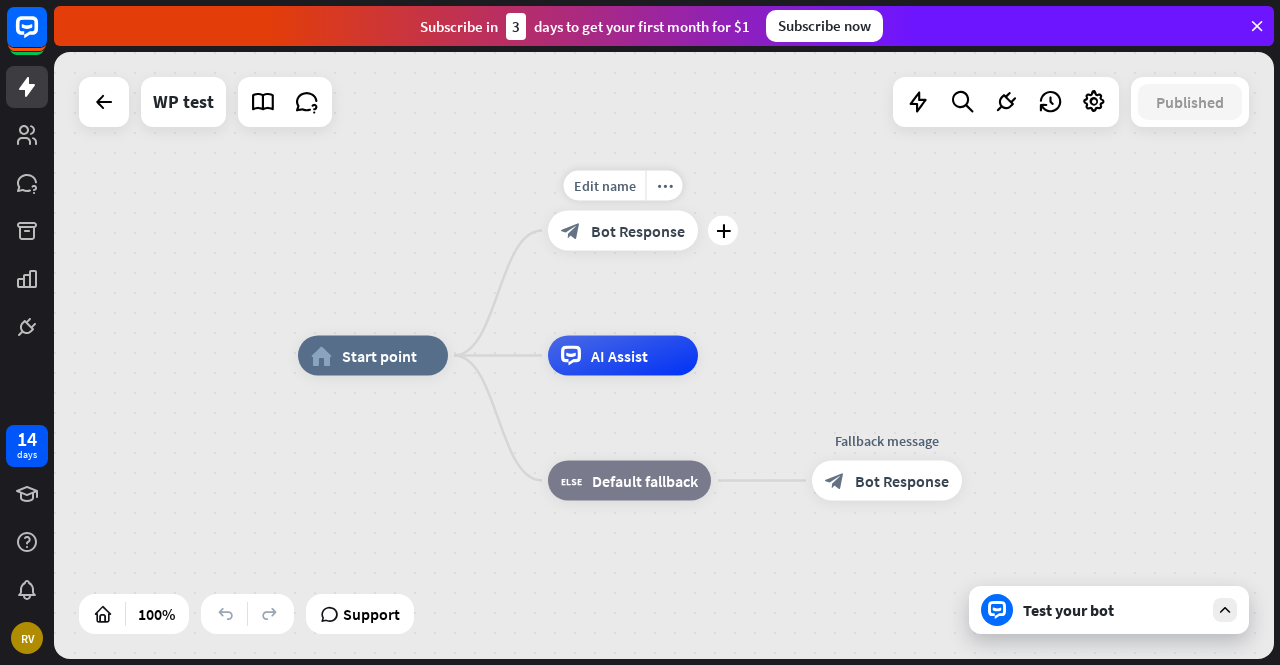 click on "block_bot_response   Bot Response" at bounding box center (623, 231) 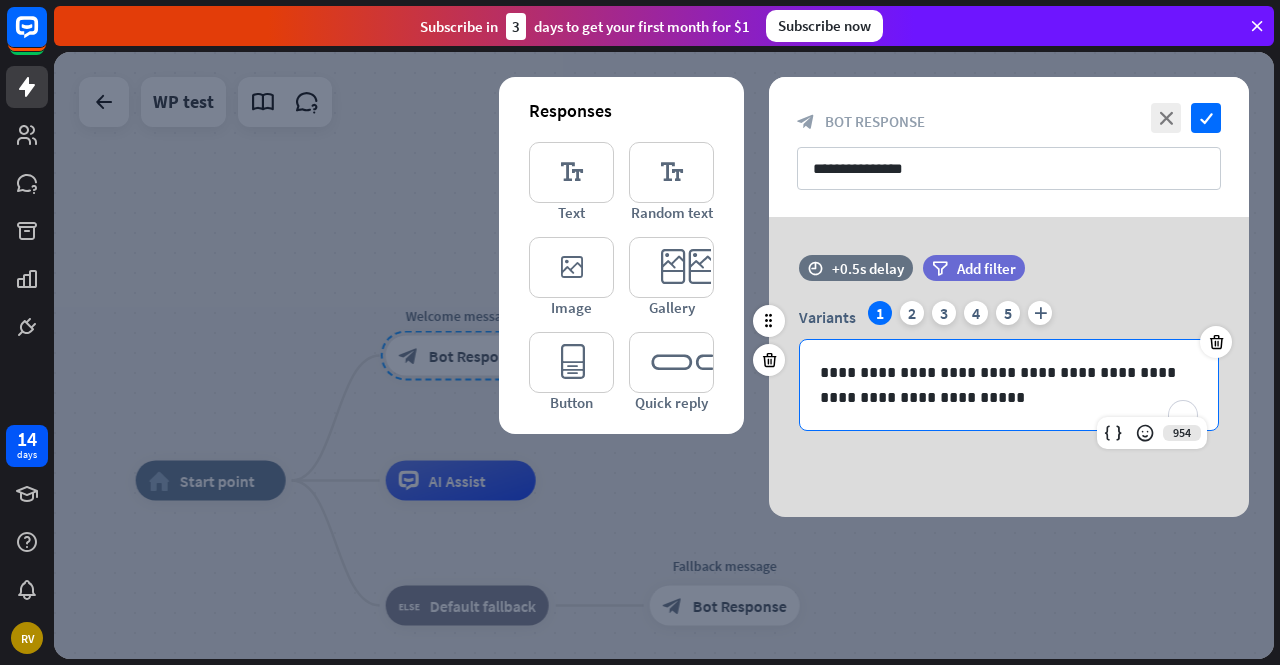 click on "**********" at bounding box center [1009, 385] 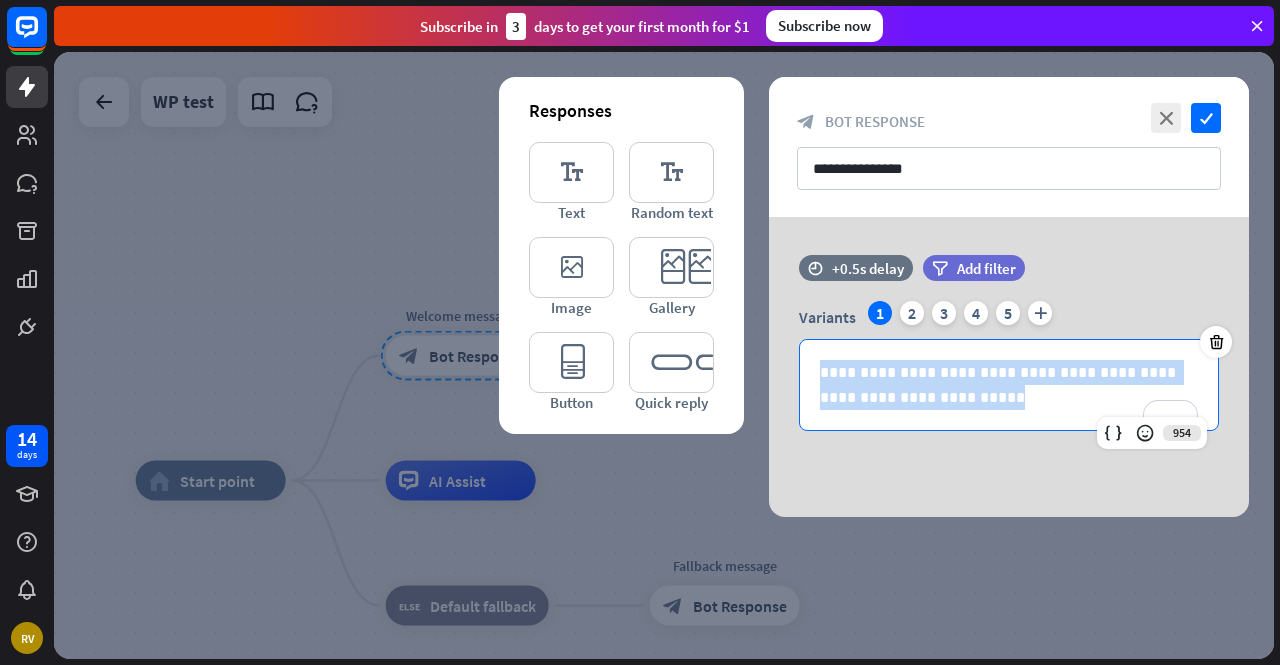 drag, startPoint x: 960, startPoint y: 399, endPoint x: 717, endPoint y: 351, distance: 247.69537 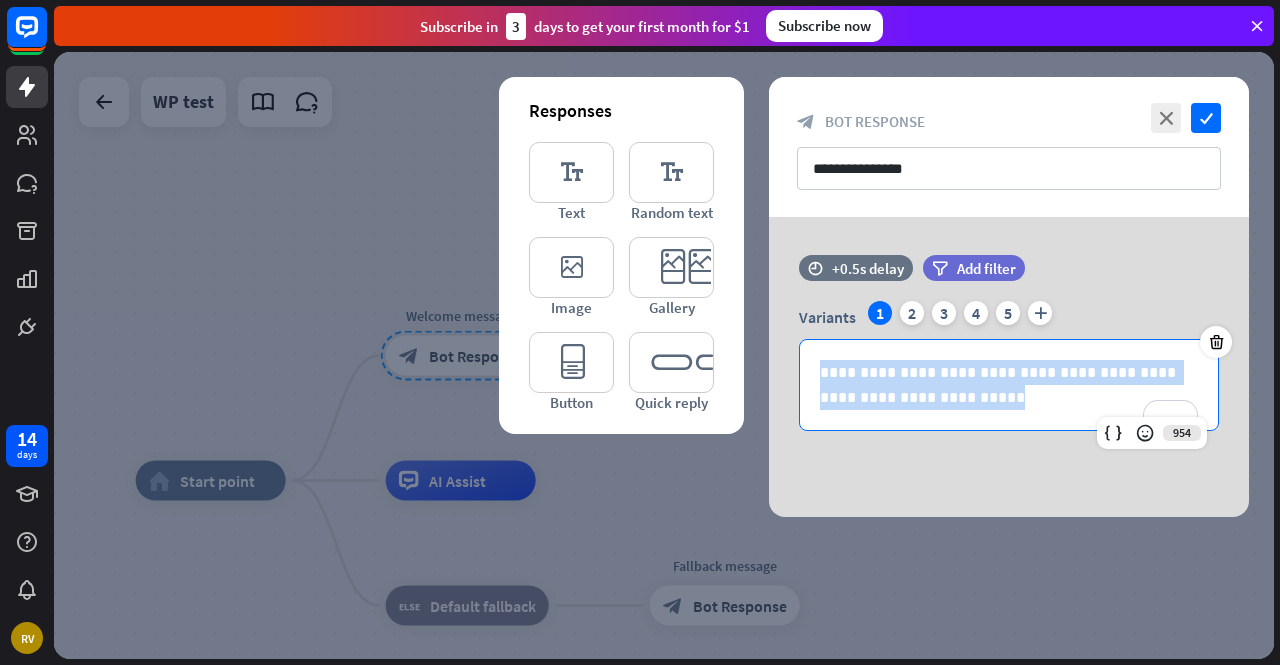 click on "**********" at bounding box center (1009, 367) 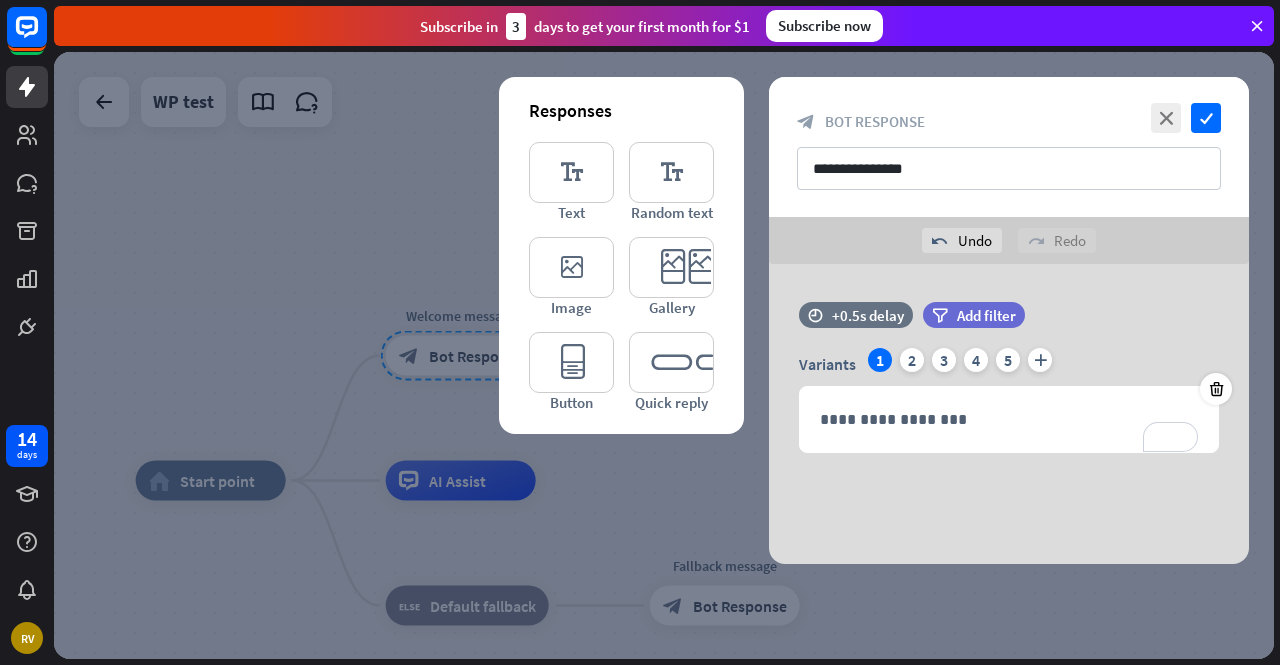 click on "**********" at bounding box center (1009, 414) 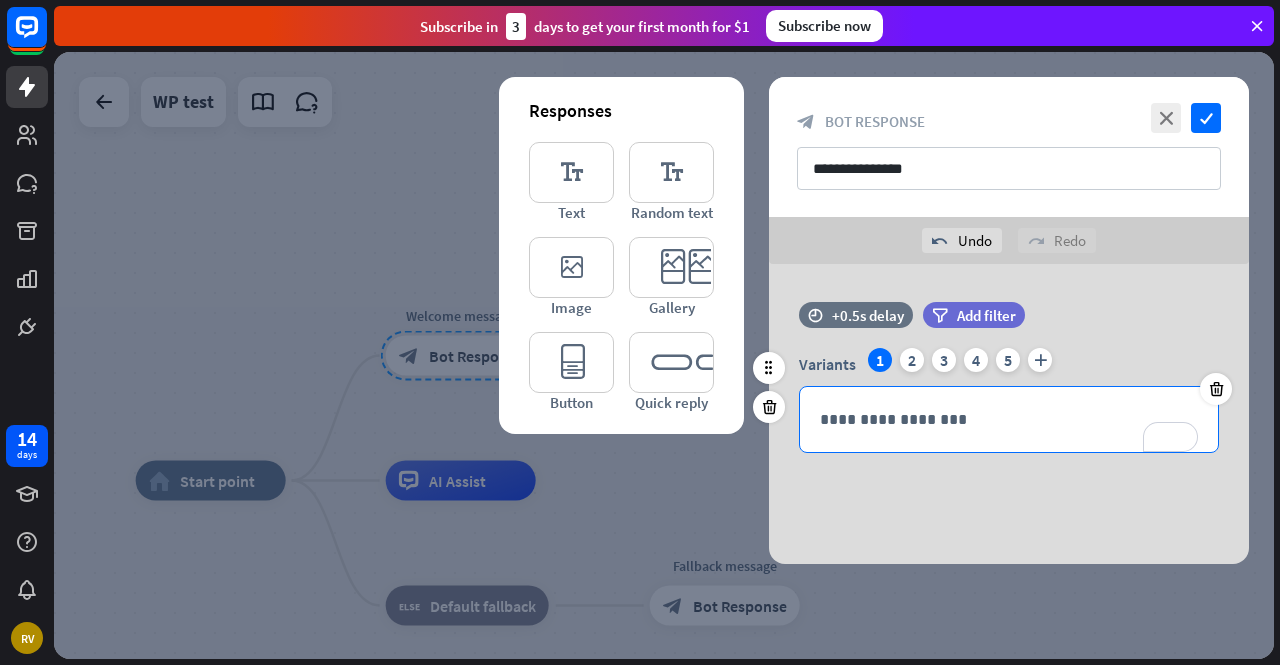click on "**********" at bounding box center [1009, 419] 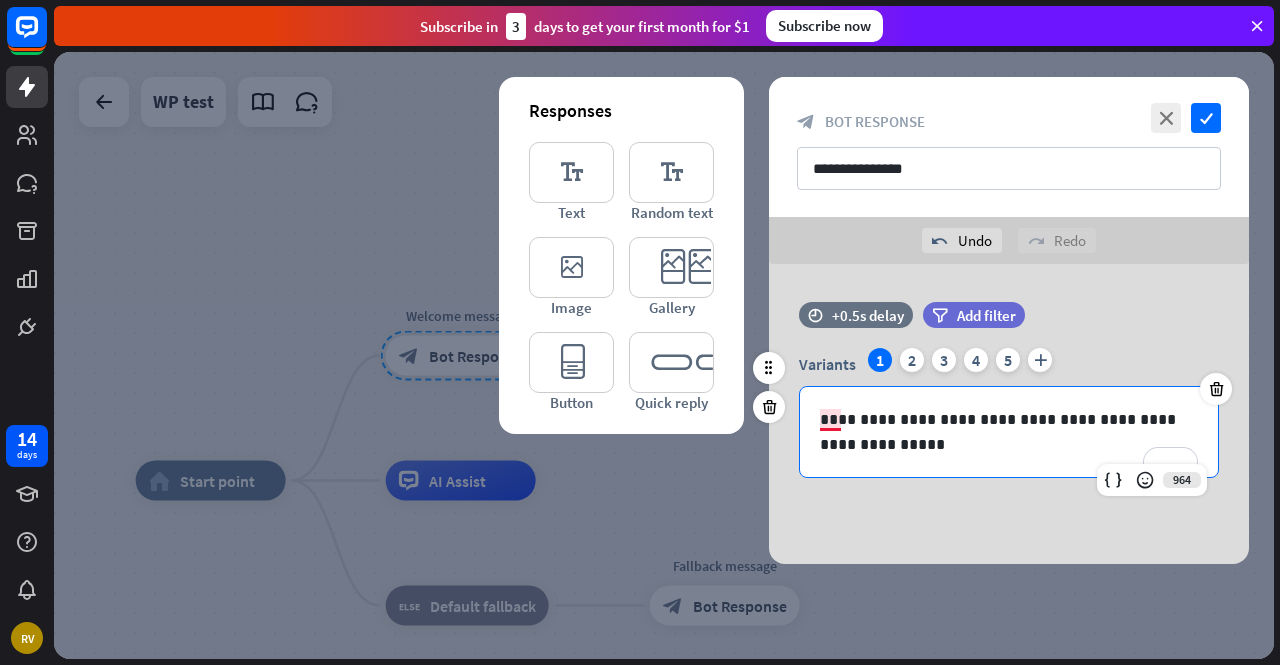 click on "**********" at bounding box center [1009, 432] 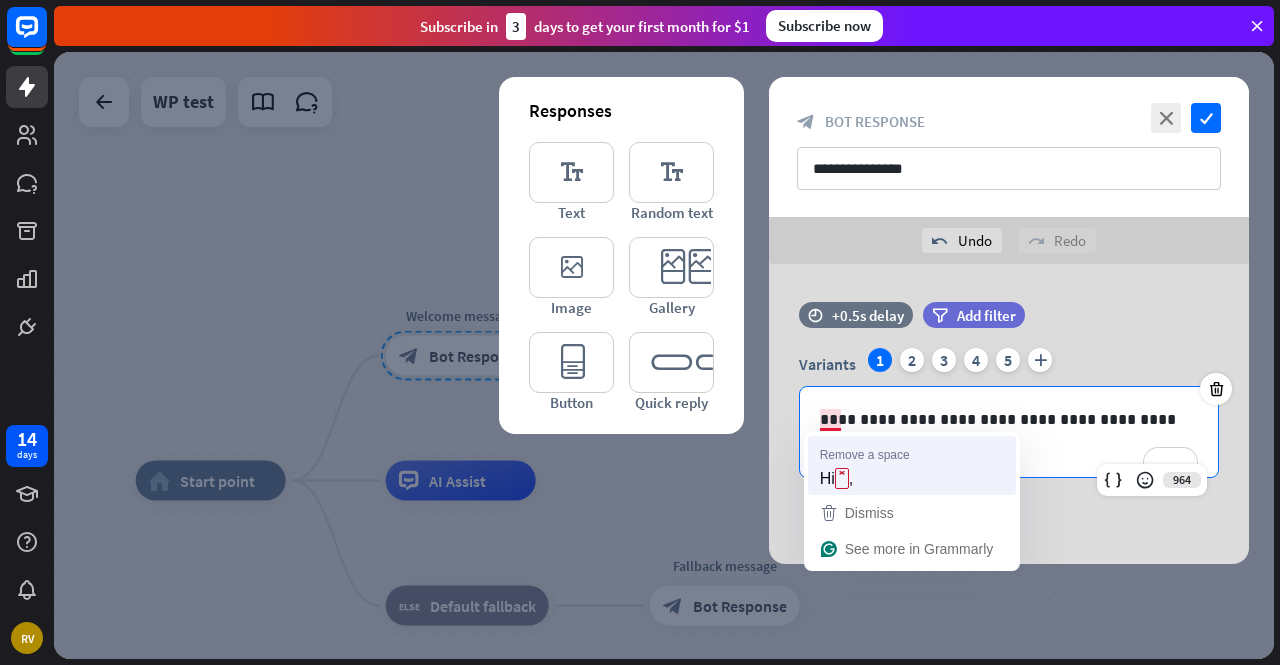 type 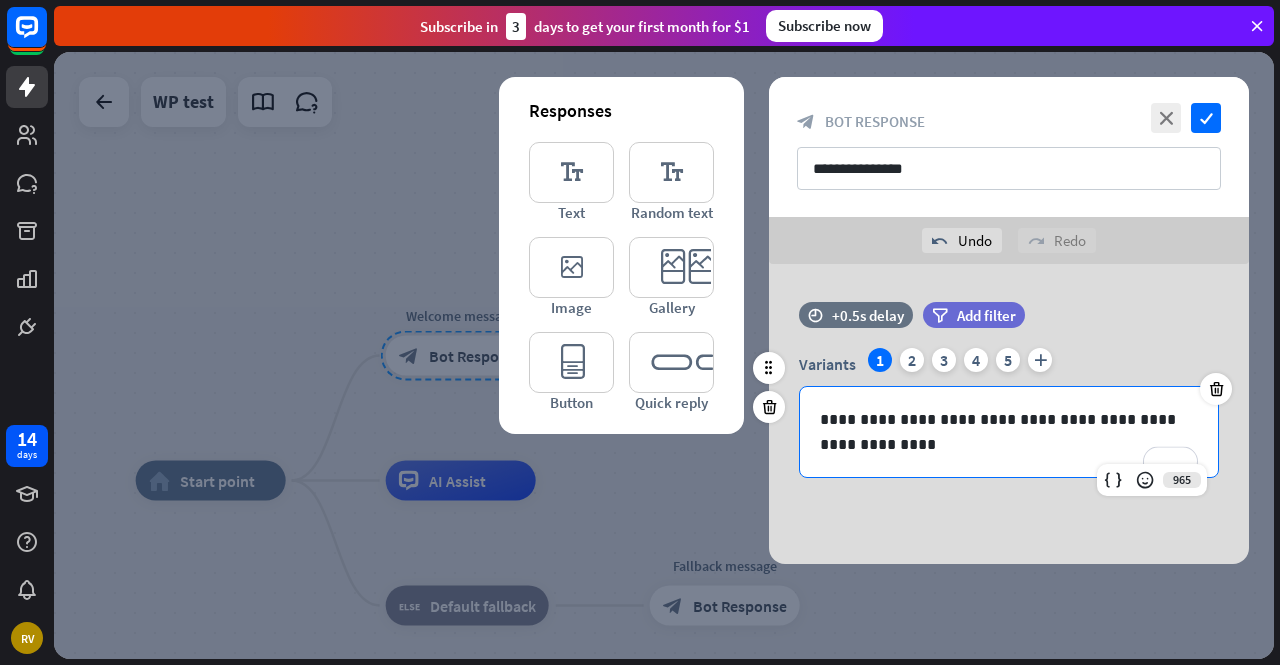 click on "**********" at bounding box center [1009, 400] 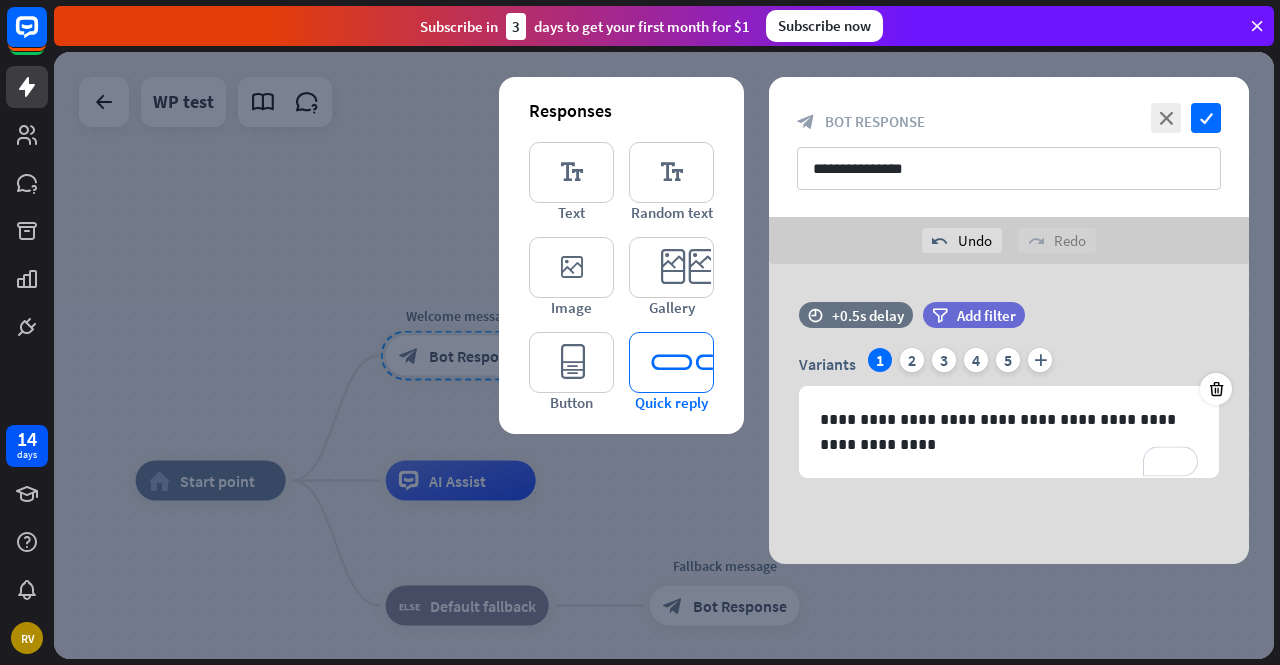 type 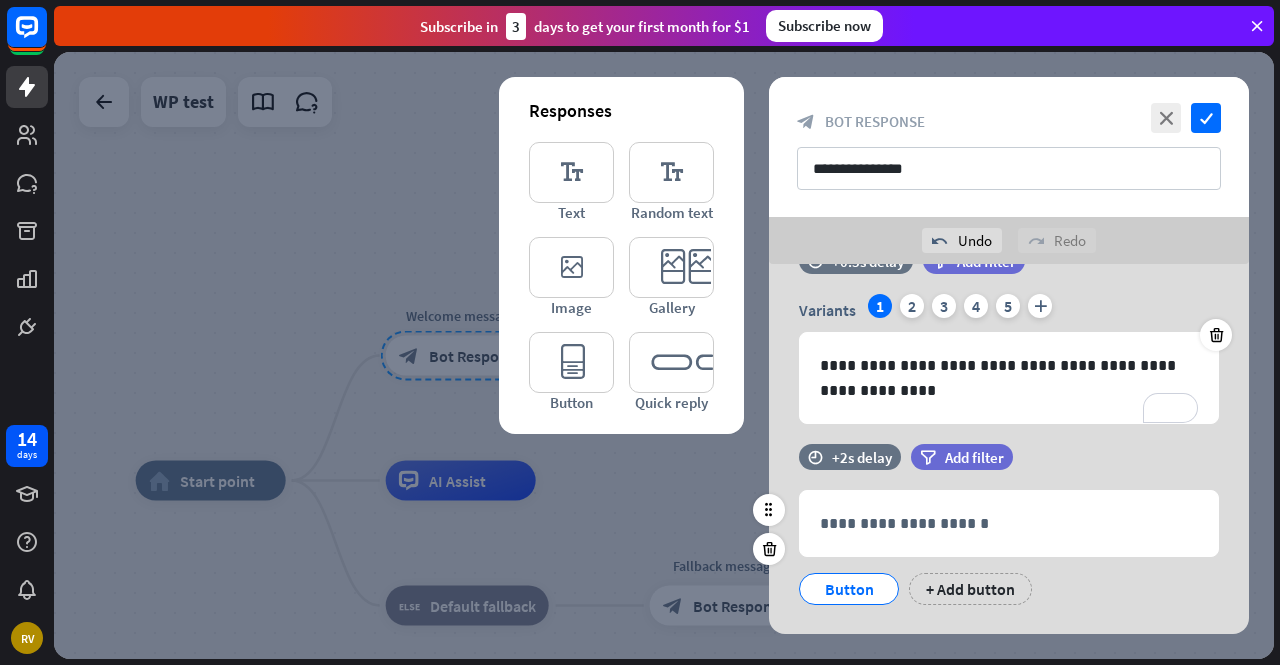 scroll, scrollTop: 93, scrollLeft: 0, axis: vertical 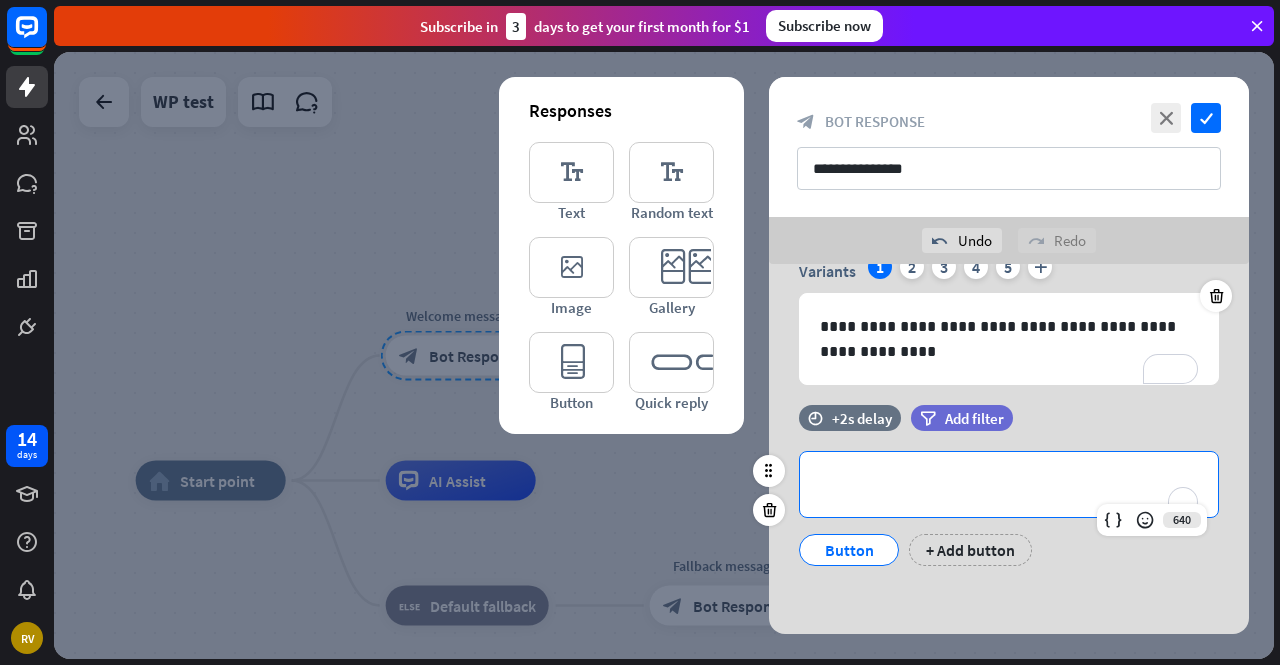 click on "**********" at bounding box center [1009, 484] 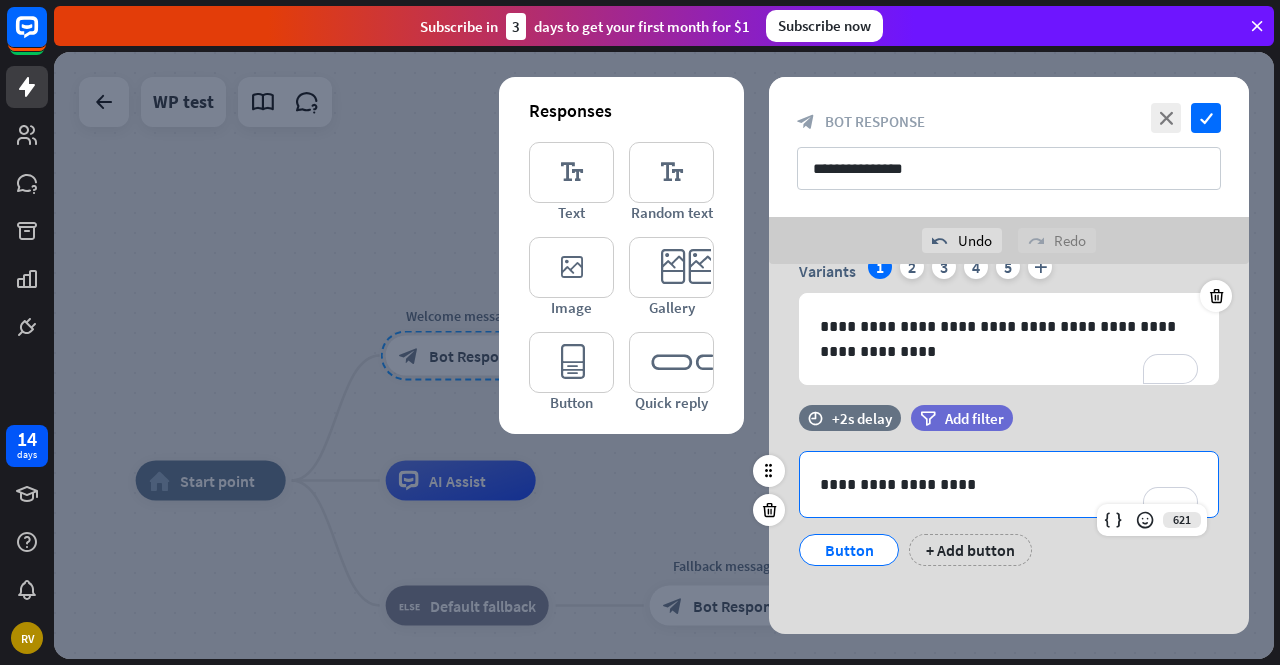 click on "Button" at bounding box center [849, 550] 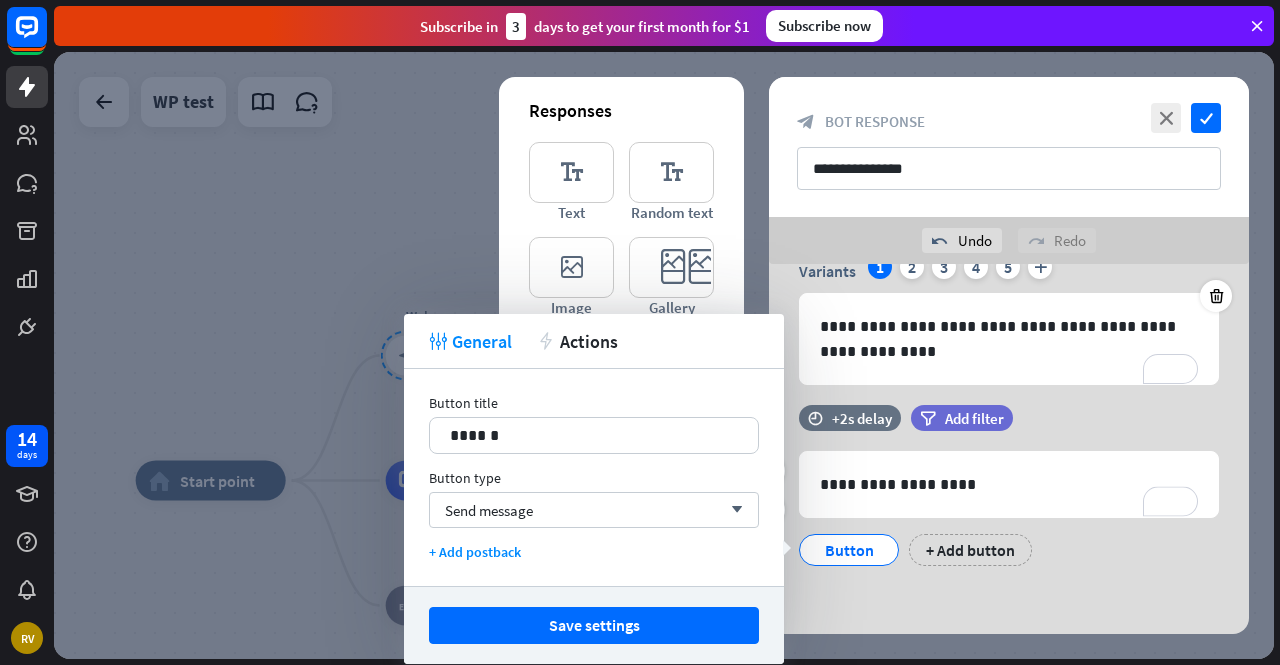 click on "Button" at bounding box center [849, 550] 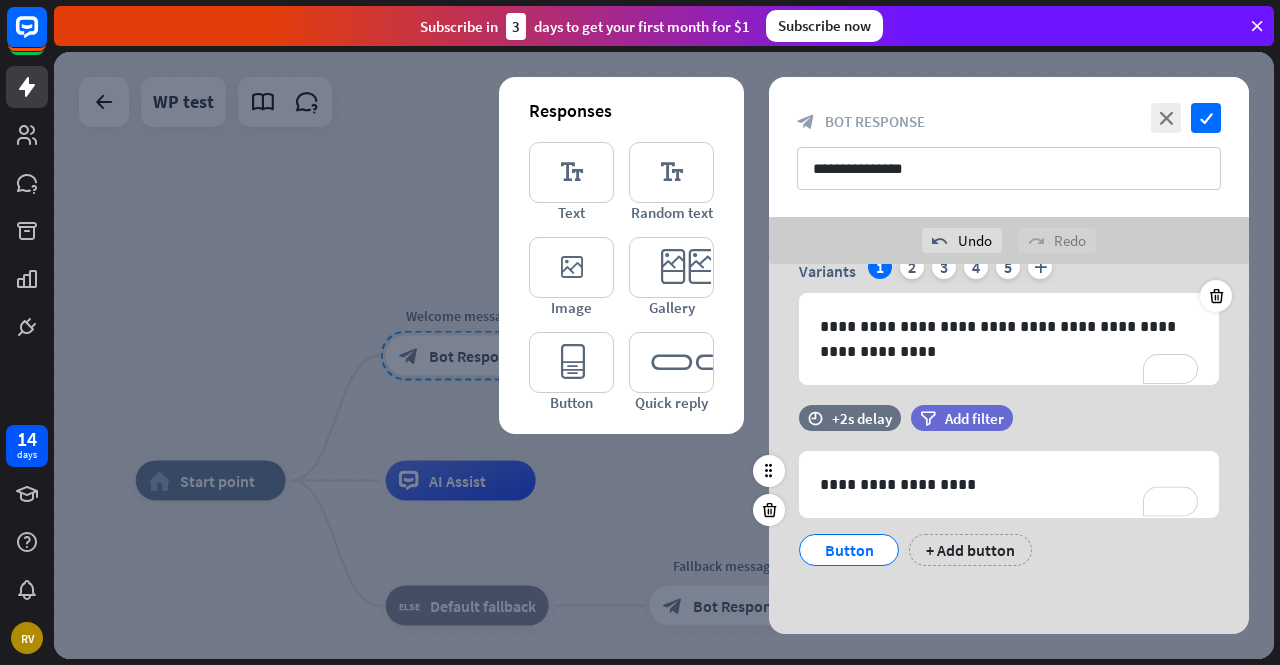 click on "Button" at bounding box center [849, 550] 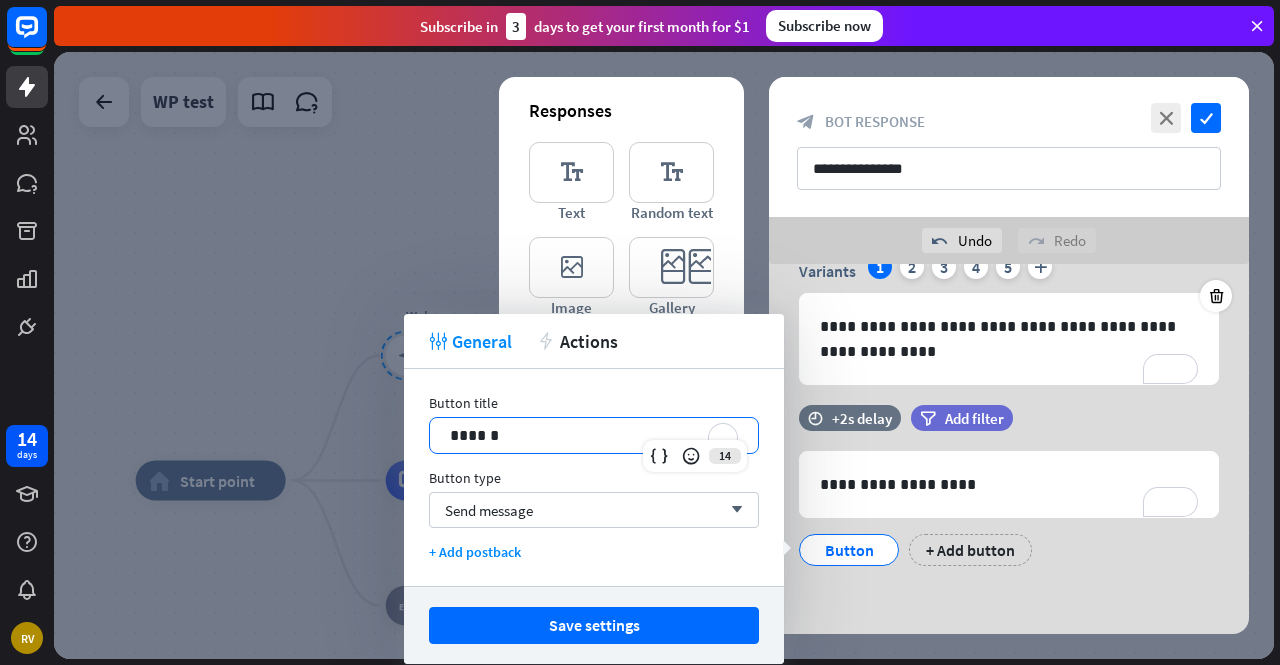 click on "******" at bounding box center (594, 435) 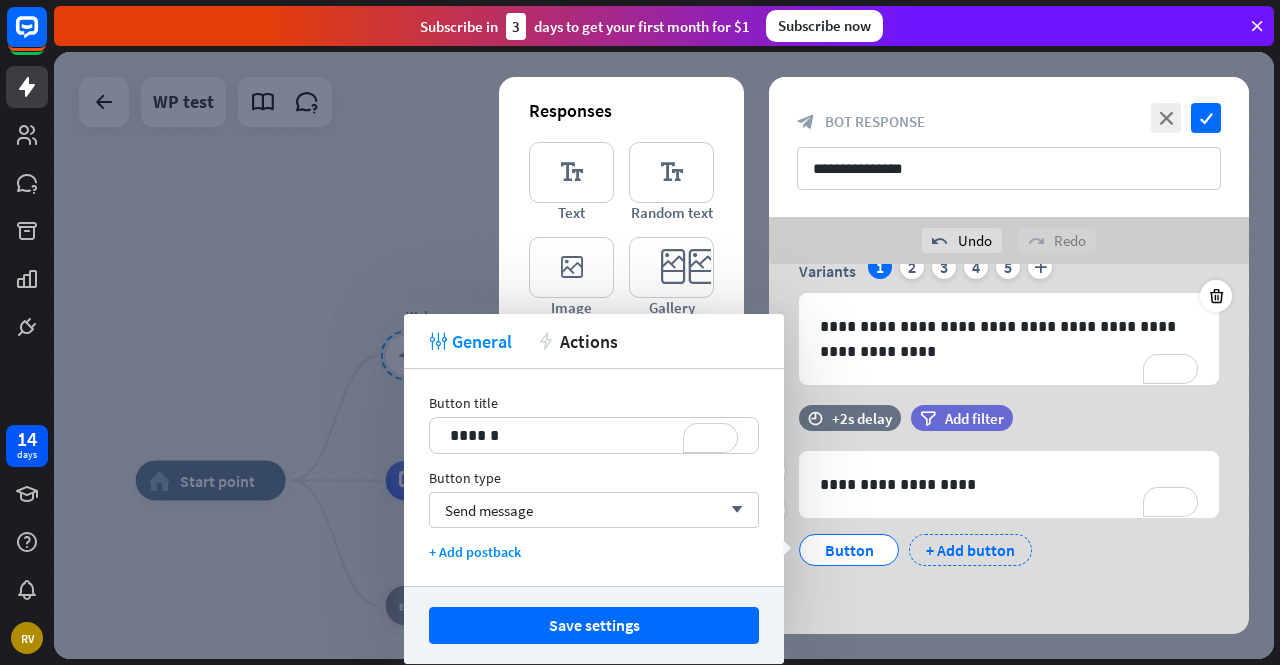 click on "+ Add button" at bounding box center [970, 550] 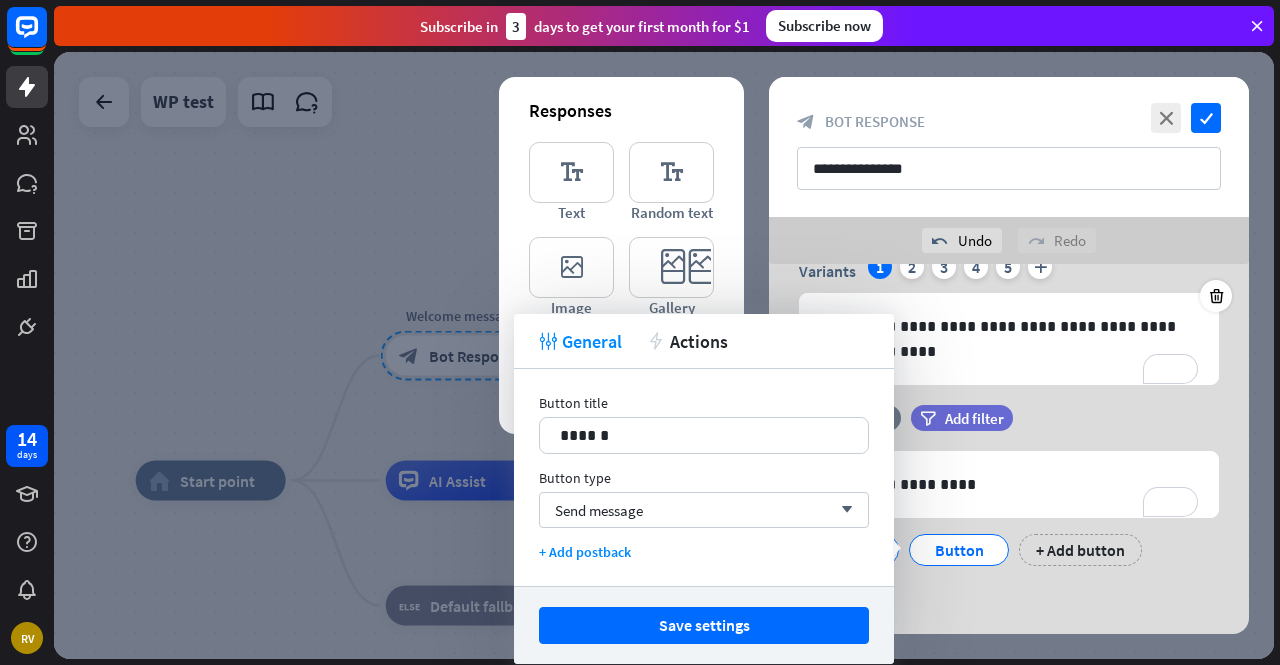 click on "**********" at bounding box center [1009, 403] 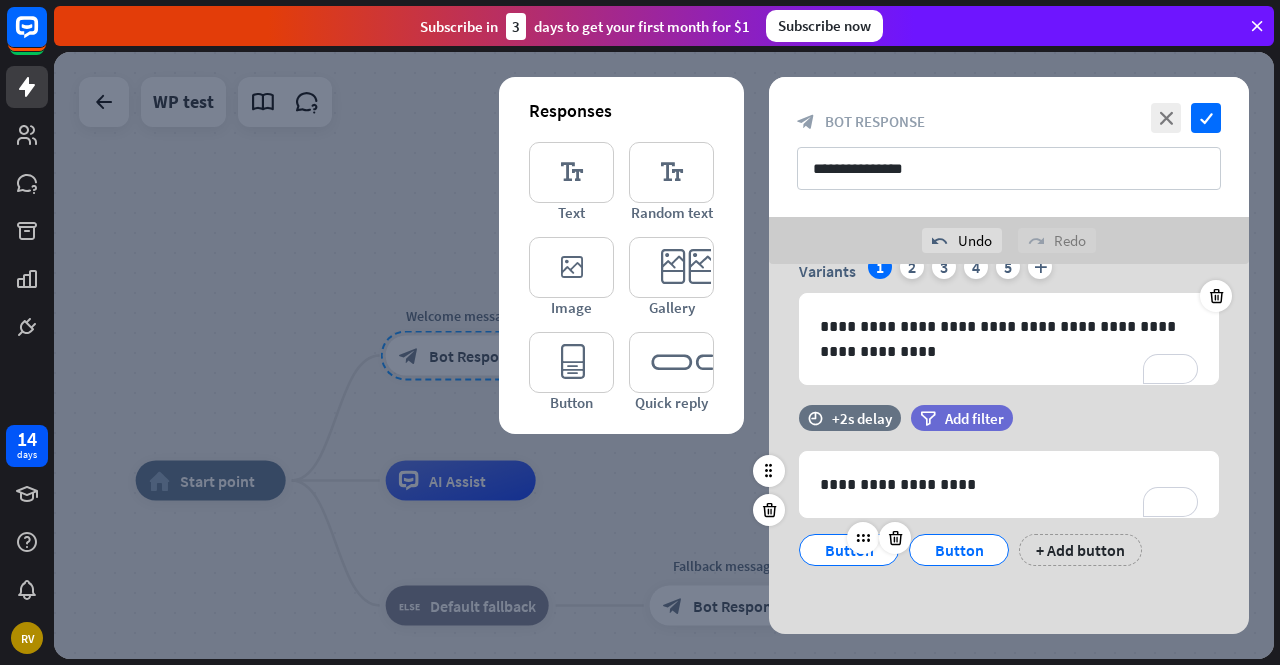 click on "Button" at bounding box center (849, 550) 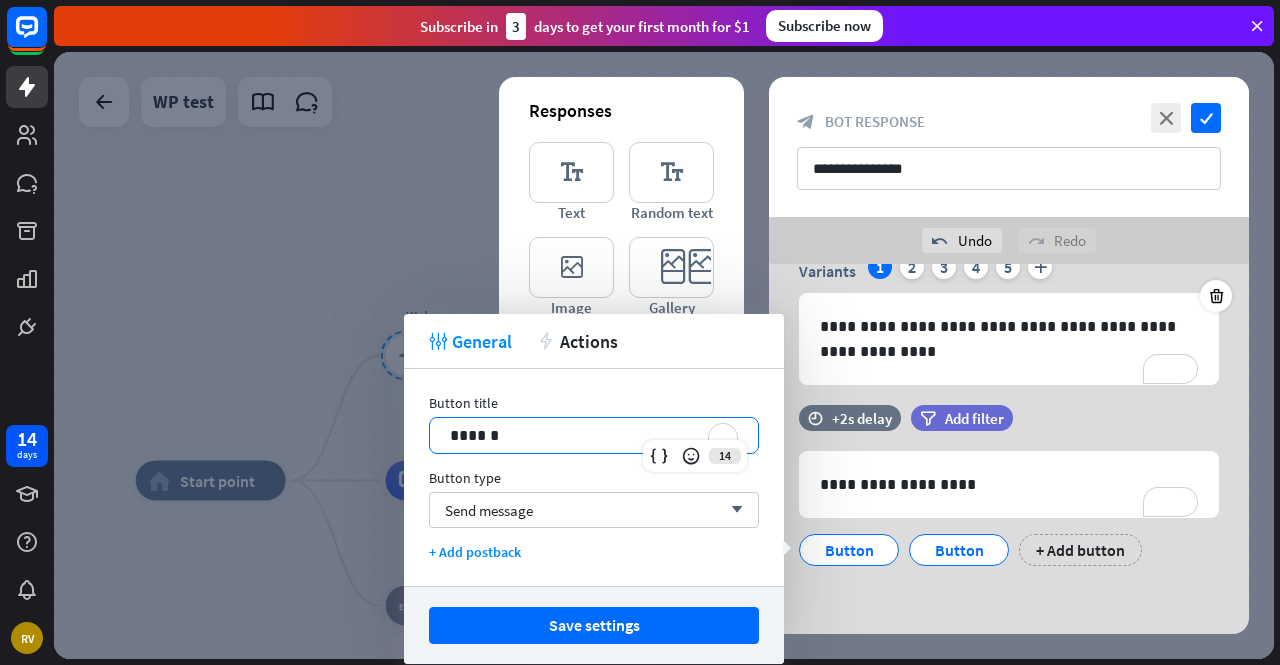 drag, startPoint x: 514, startPoint y: 441, endPoint x: 369, endPoint y: 433, distance: 145.22052 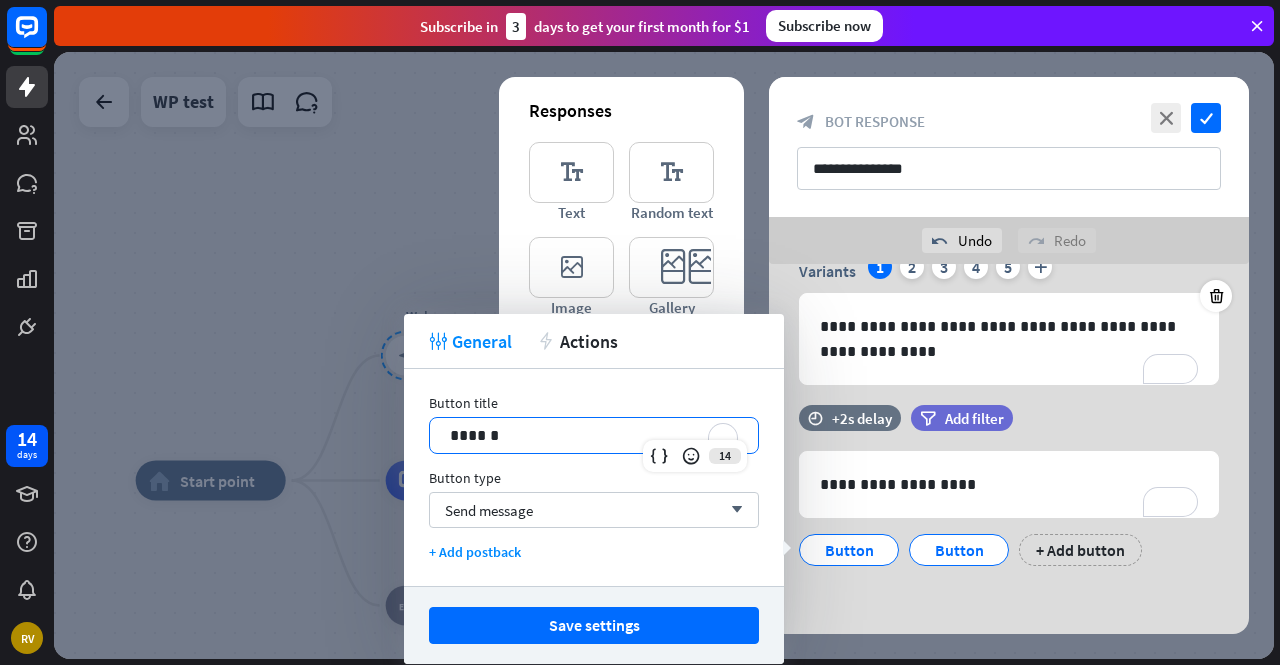 click on "14   days
RV
close
Product Help
First steps   Get started with ChatBot       Help Center   Follow step-by-step tutorials       Academy   Level up your skill set       Contact us   Connect with our Product Experts
Subscribe in
3
days
to get your first month for $1
Subscribe now                         home_2   Start point                 Welcome message   block_bot_response   Bot Response                     AI Assist                   block_fallback   Default fallback                 Fallback message   block_bot_response   Bot Response
WP test" at bounding box center (640, 332) 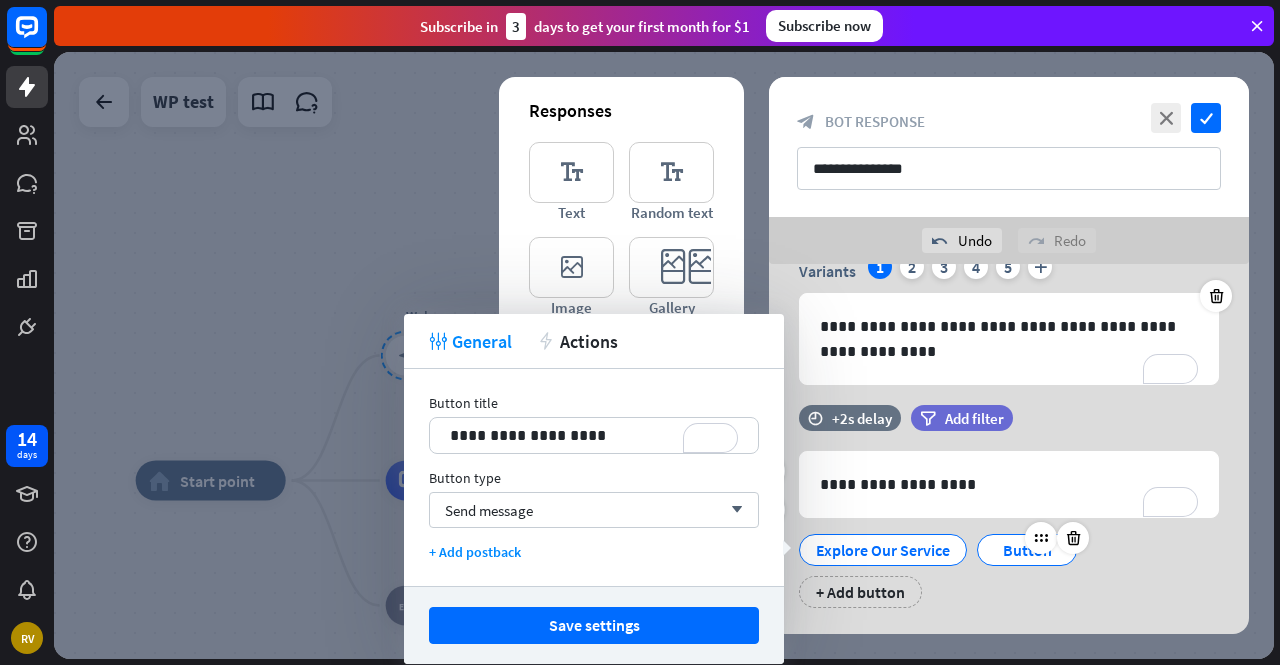 click on "Button" at bounding box center (1027, 550) 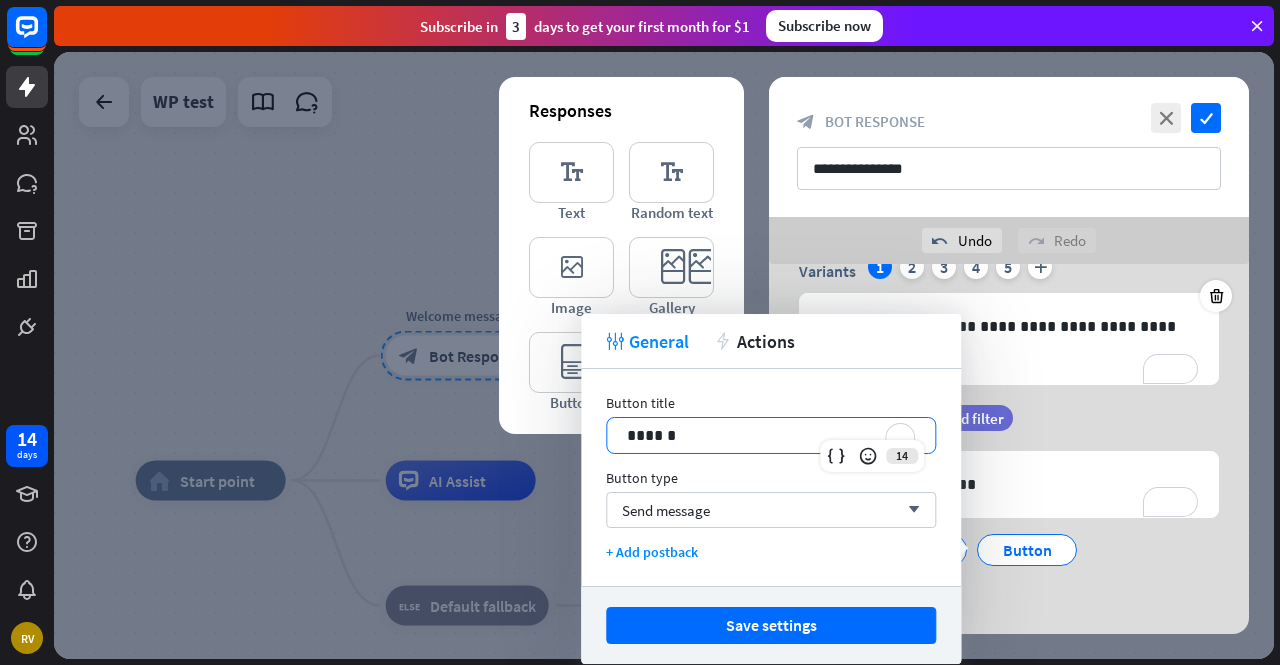 drag, startPoint x: 687, startPoint y: 425, endPoint x: 554, endPoint y: 419, distance: 133.13527 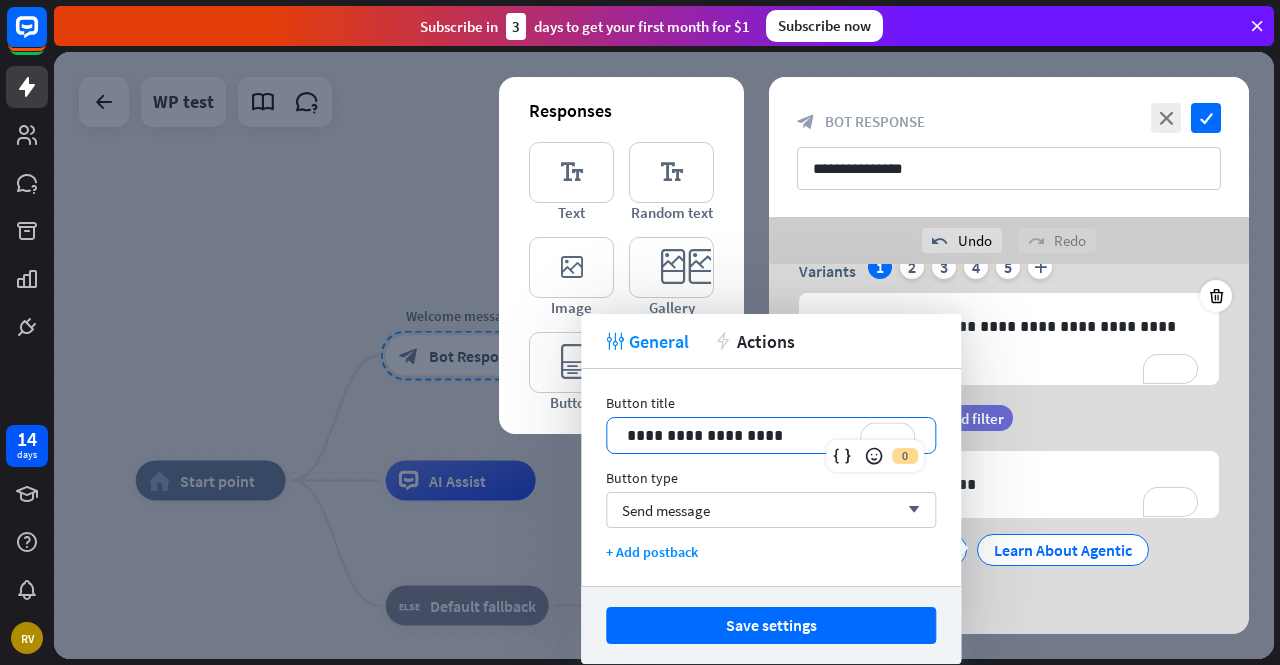 click on "**********" at bounding box center (1009, 516) 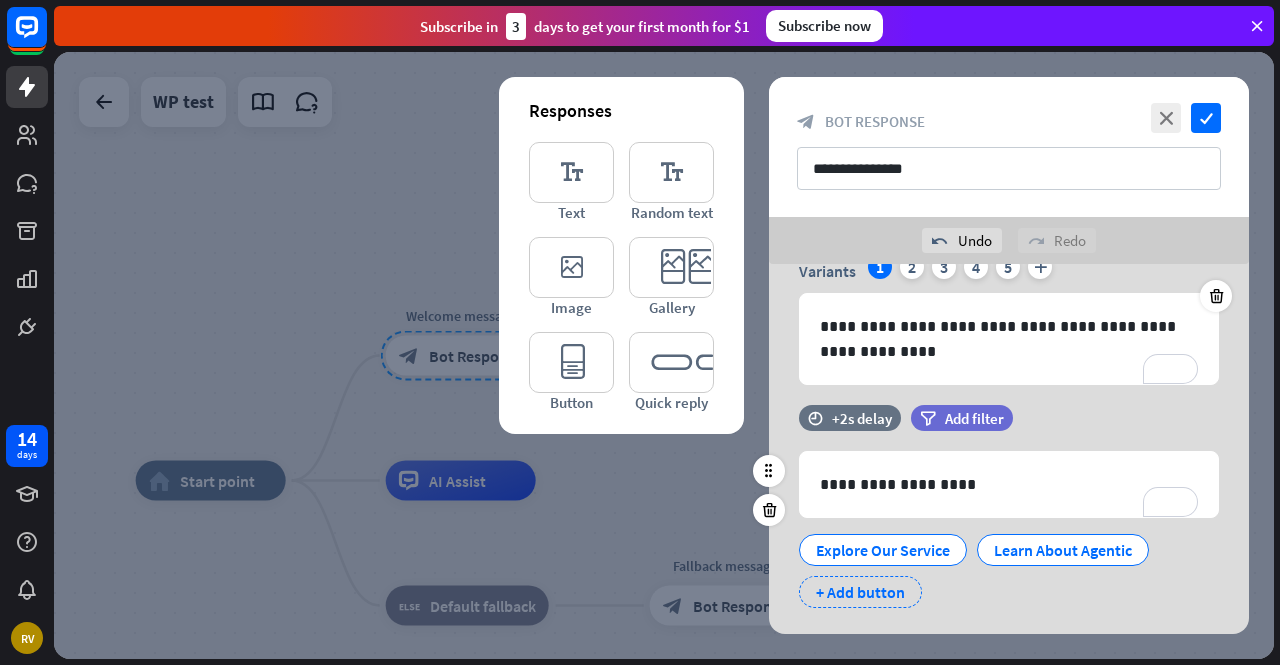 click on "+ Add button" at bounding box center (860, 592) 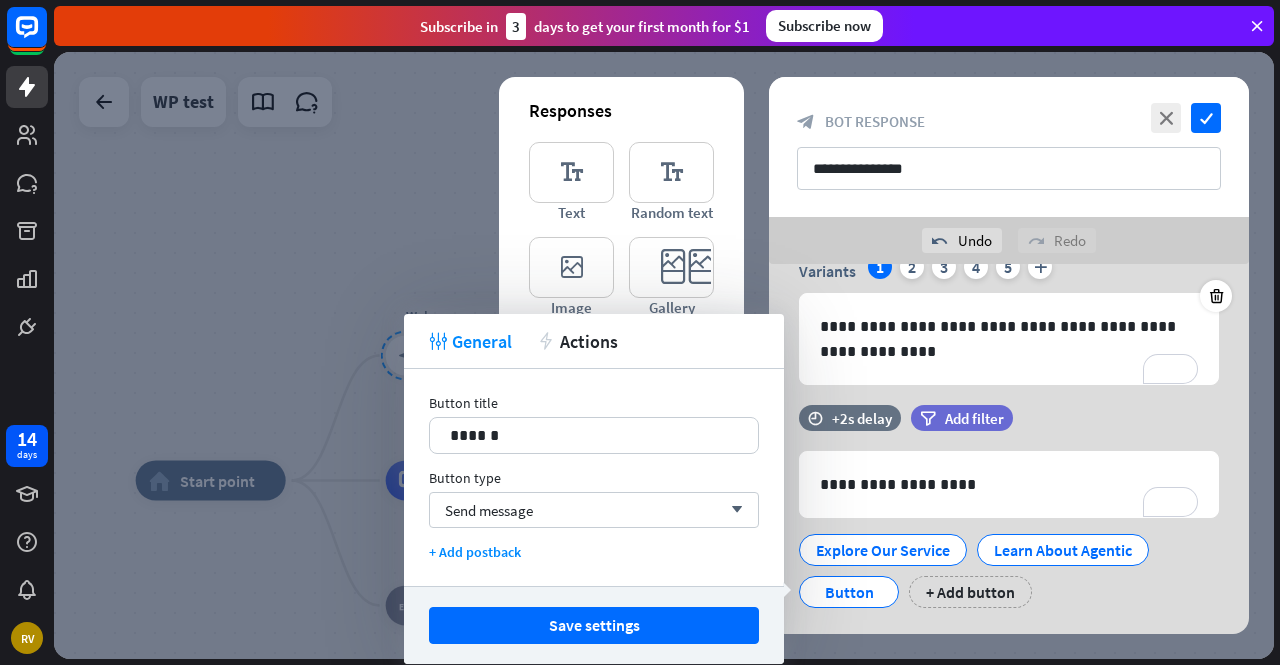 click on "Button title             14   ******" at bounding box center (594, 424) 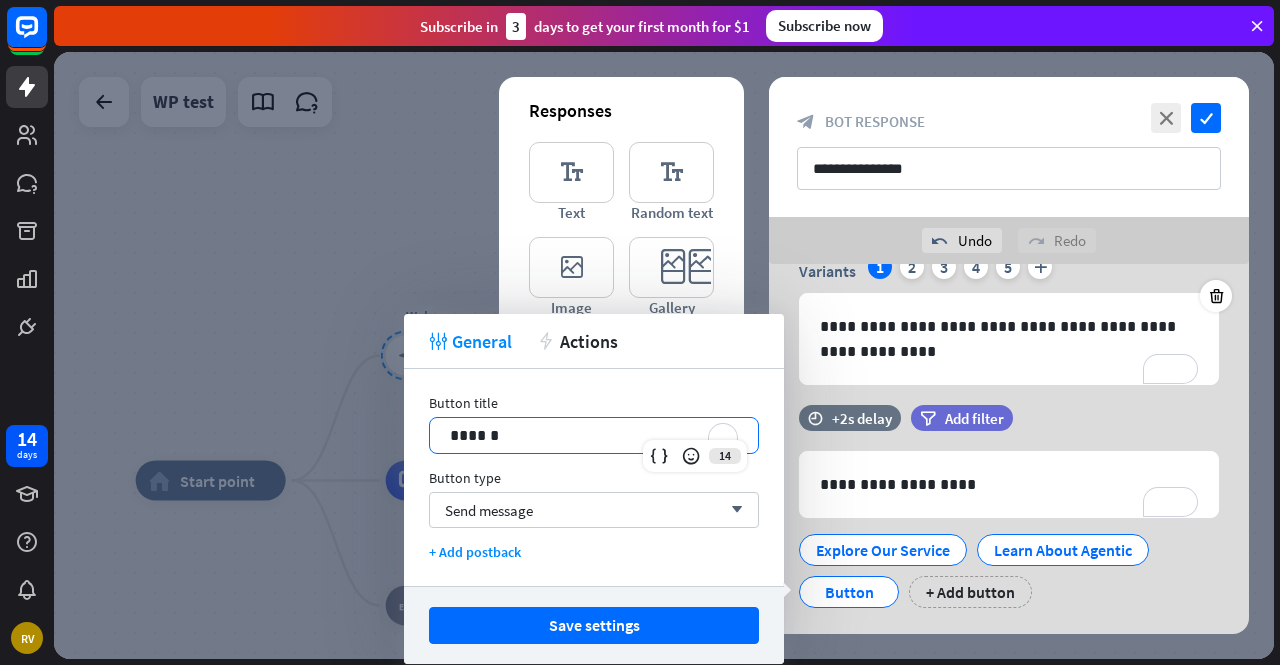 click on "******" at bounding box center [594, 435] 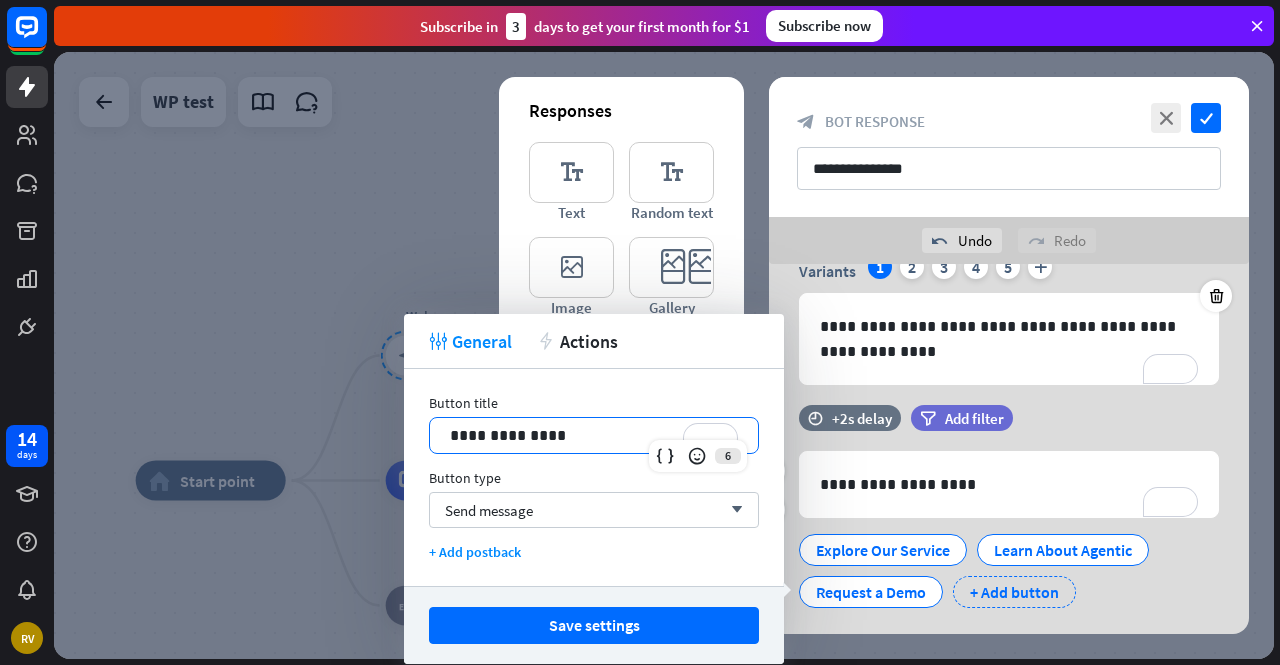 click on "+ Add button" at bounding box center [1014, 592] 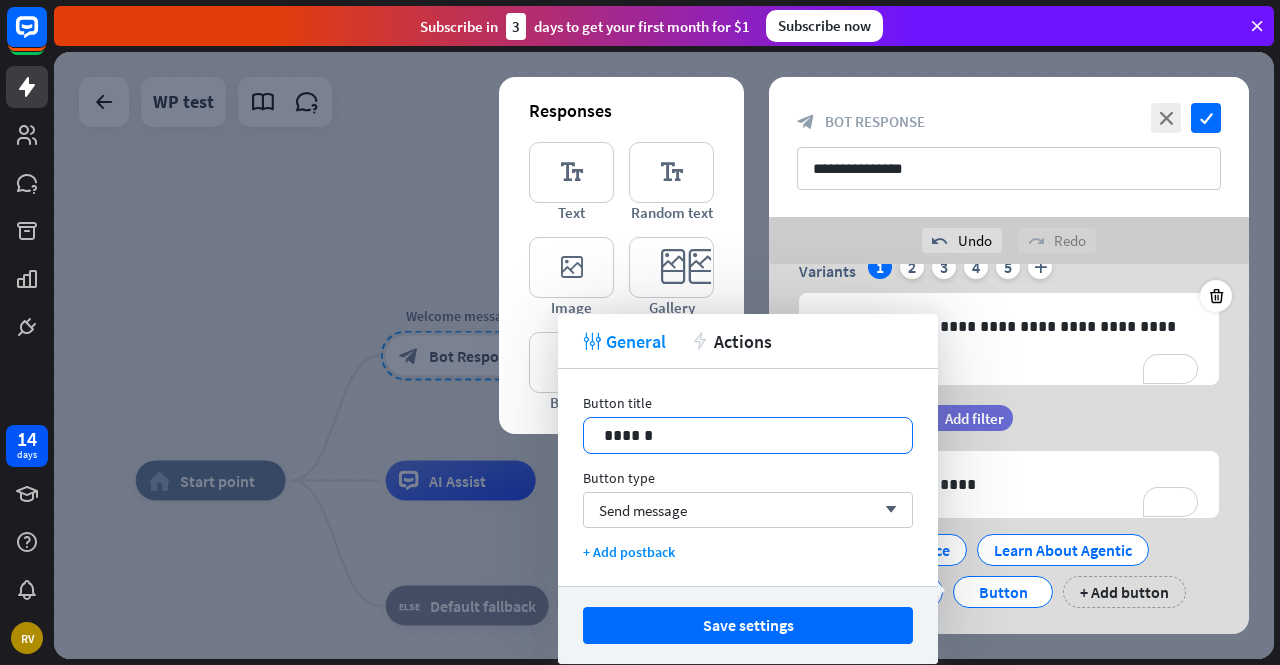 click on "******" at bounding box center (748, 435) 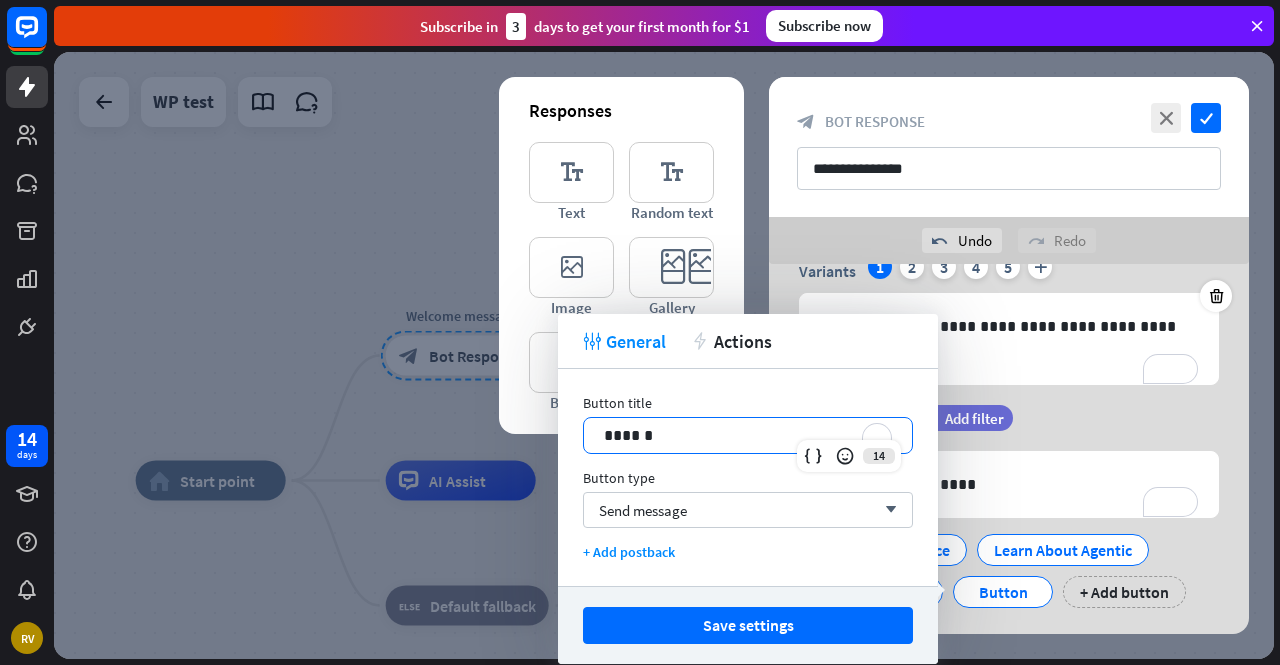 paste 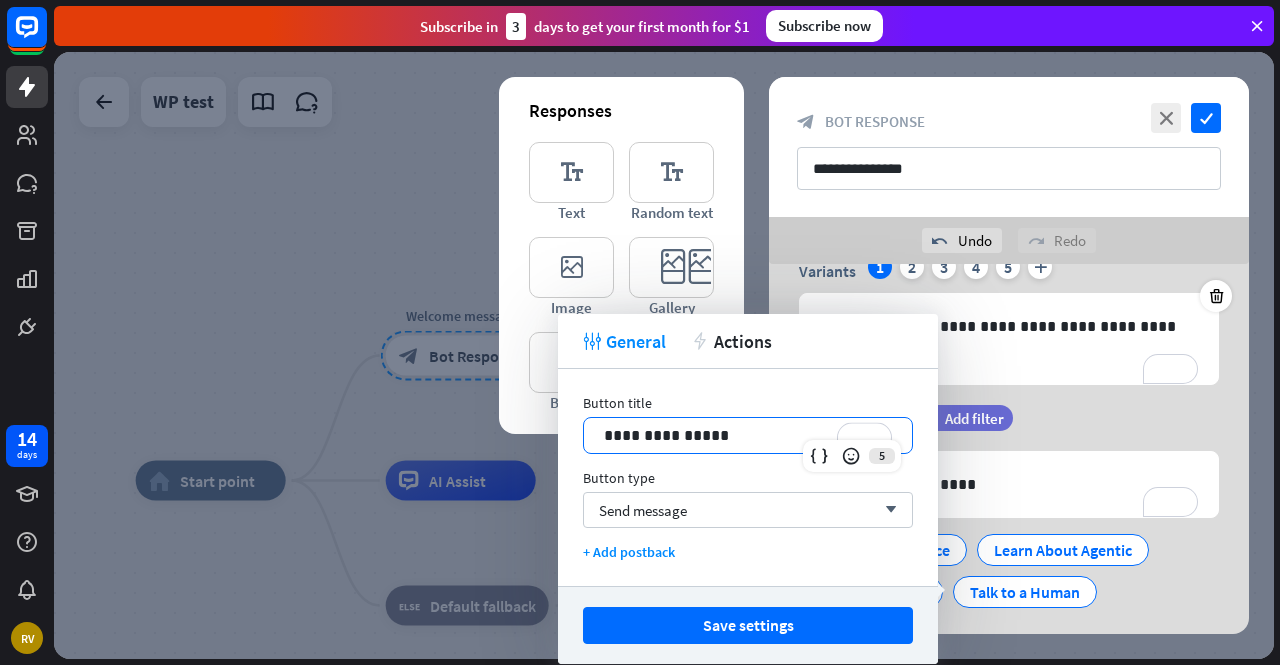 click on "**********" at bounding box center [748, 435] 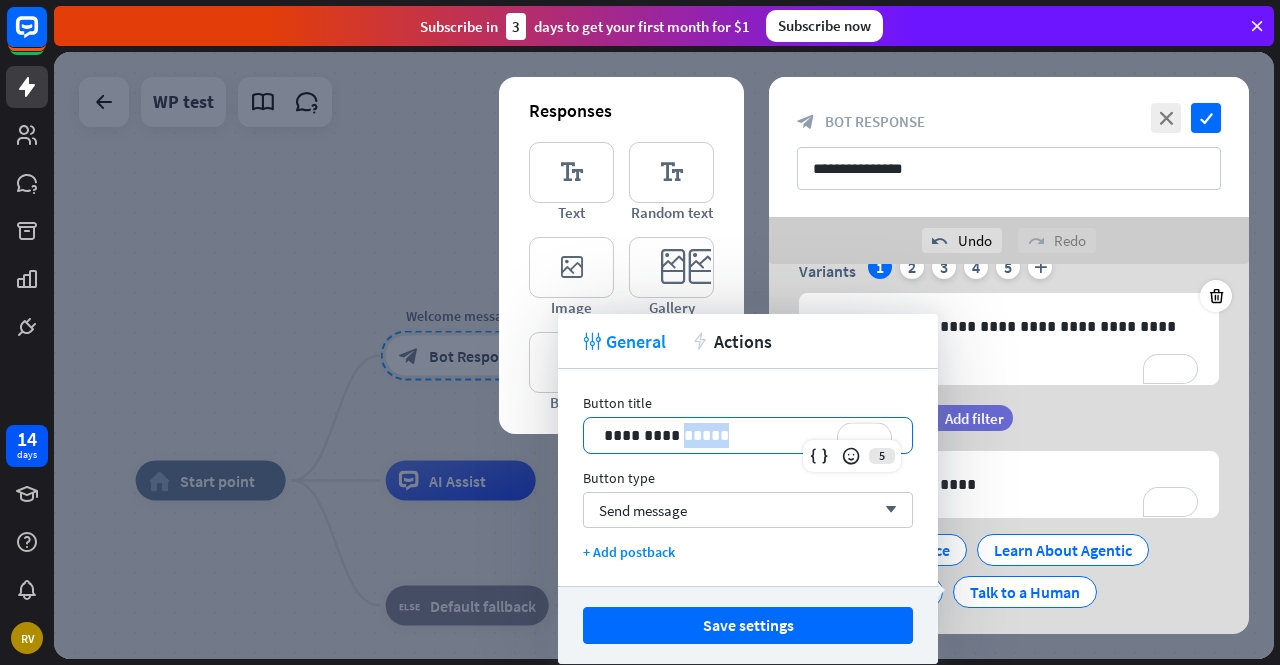 click on "**********" at bounding box center (748, 435) 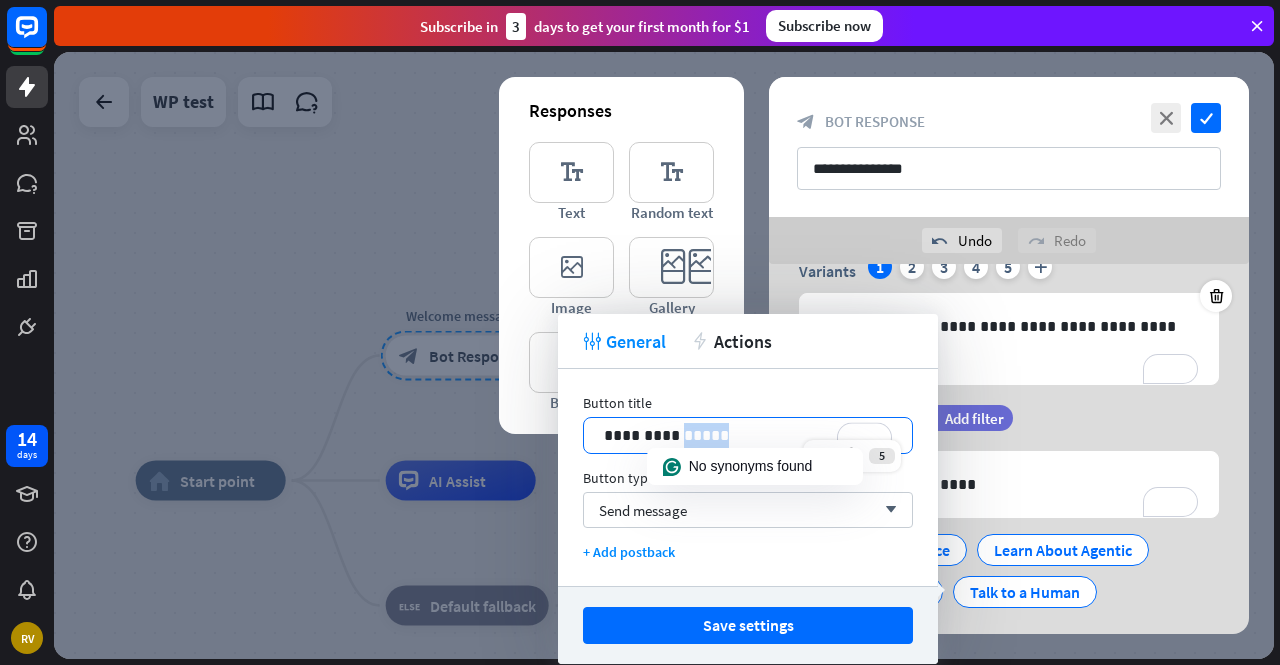 type 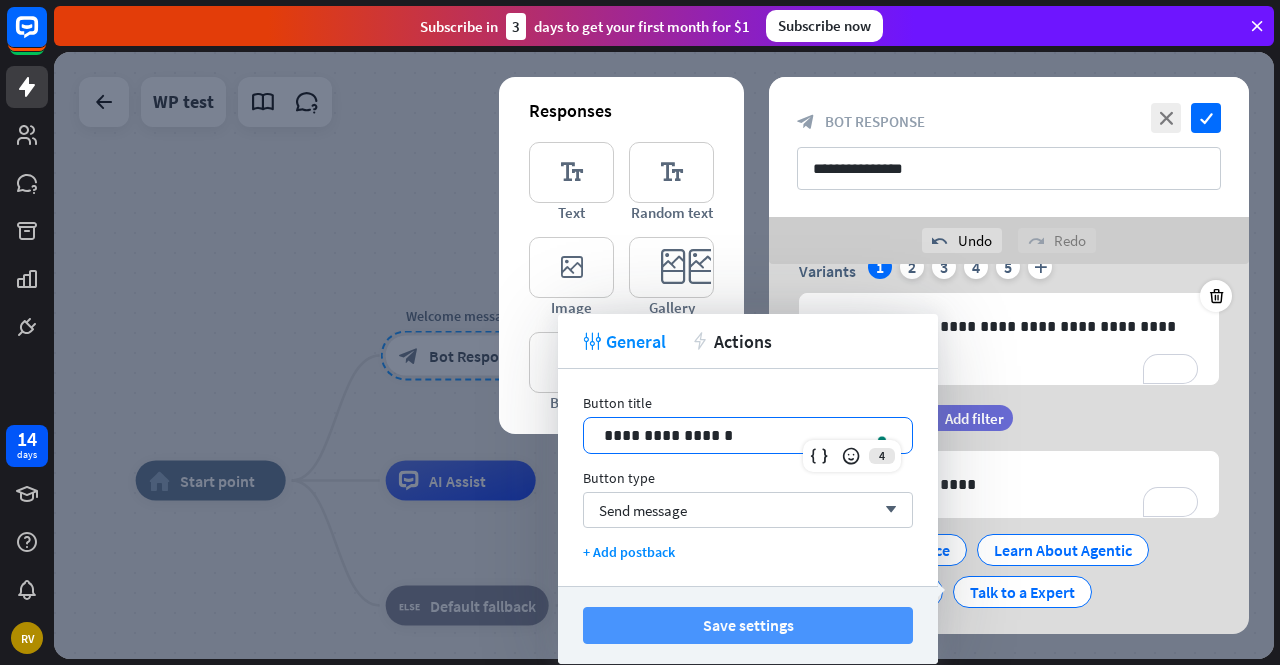click on "Save settings" at bounding box center (748, 625) 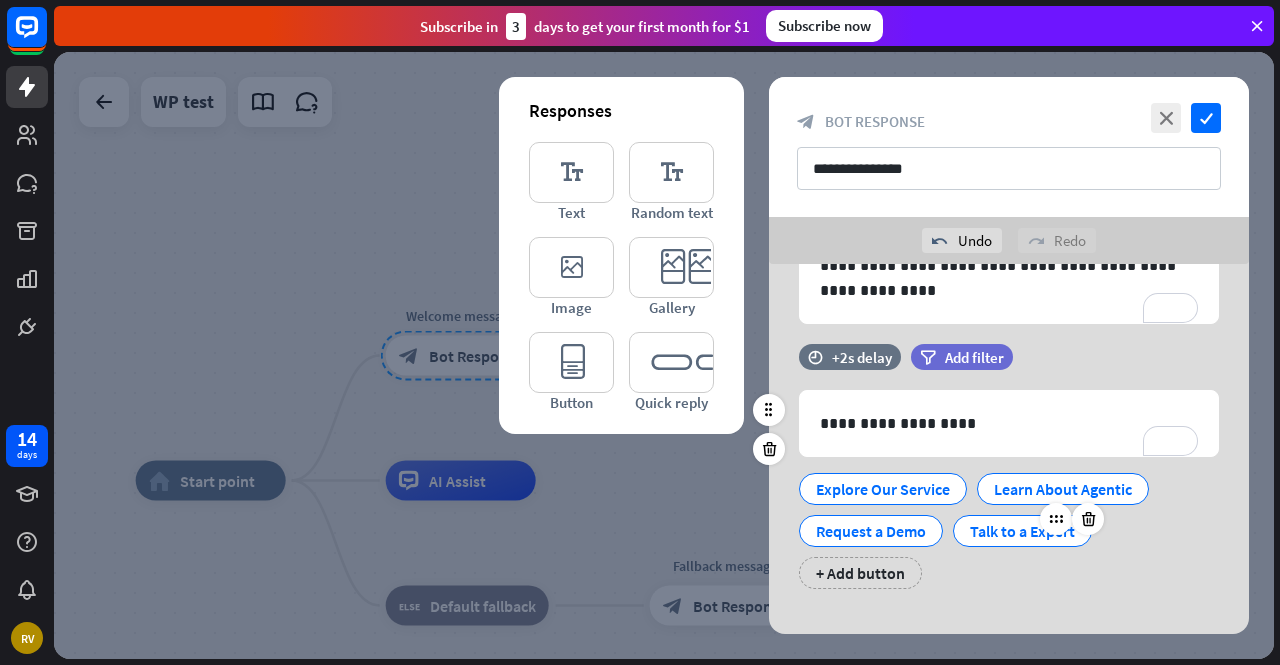 scroll, scrollTop: 177, scrollLeft: 0, axis: vertical 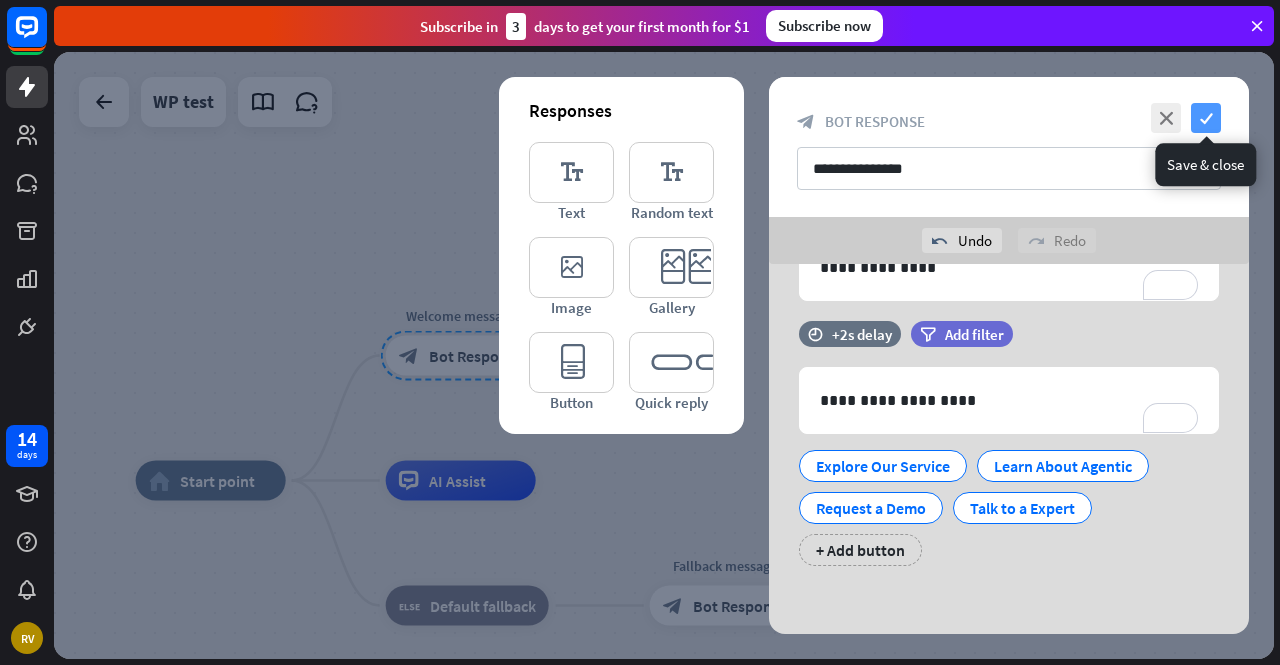 click on "check" at bounding box center (1206, 118) 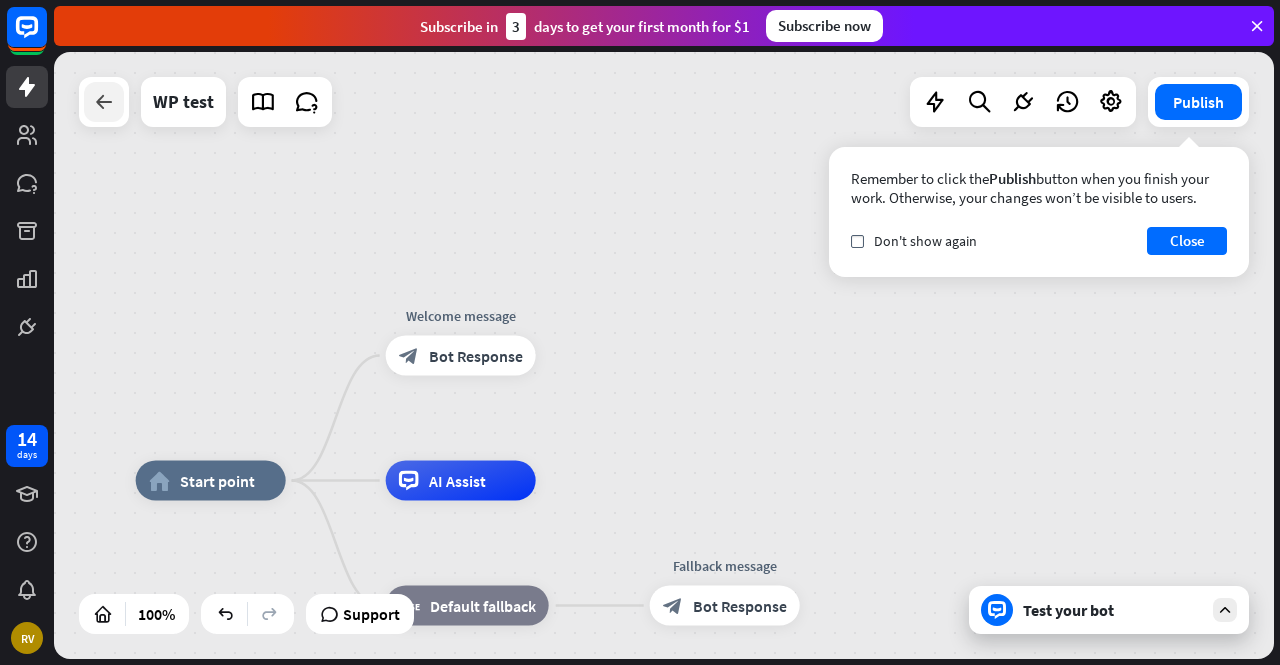 click at bounding box center (104, 102) 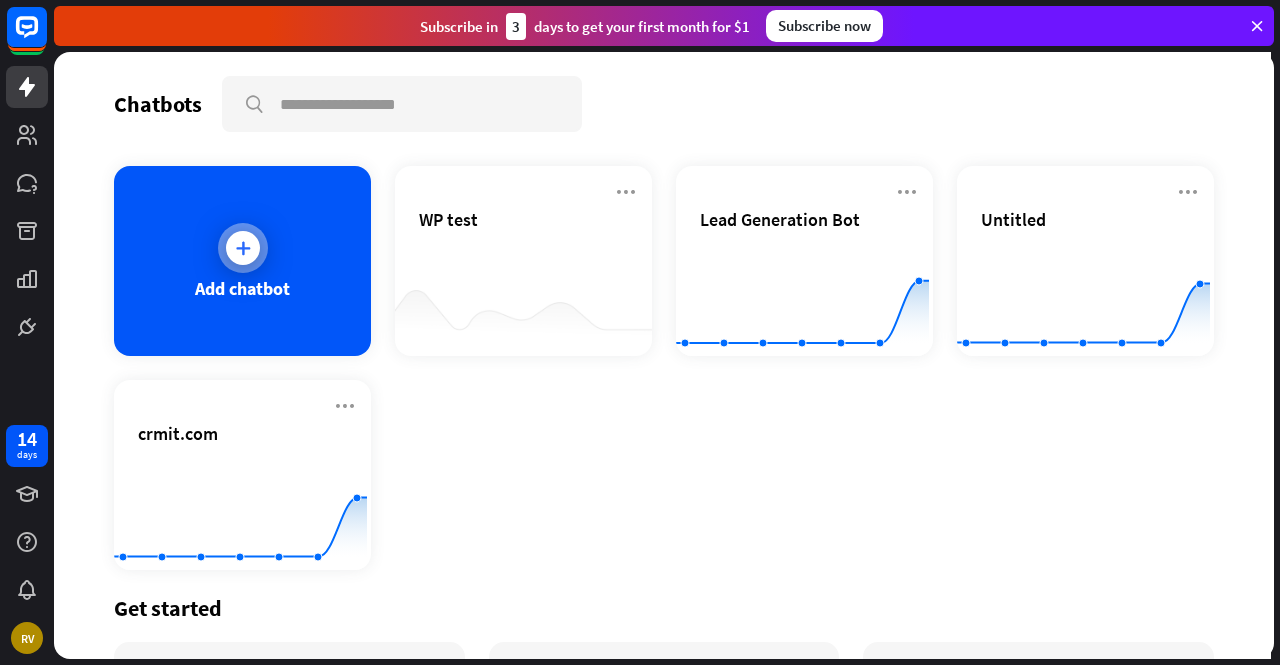 click on "Add chatbot" at bounding box center [242, 261] 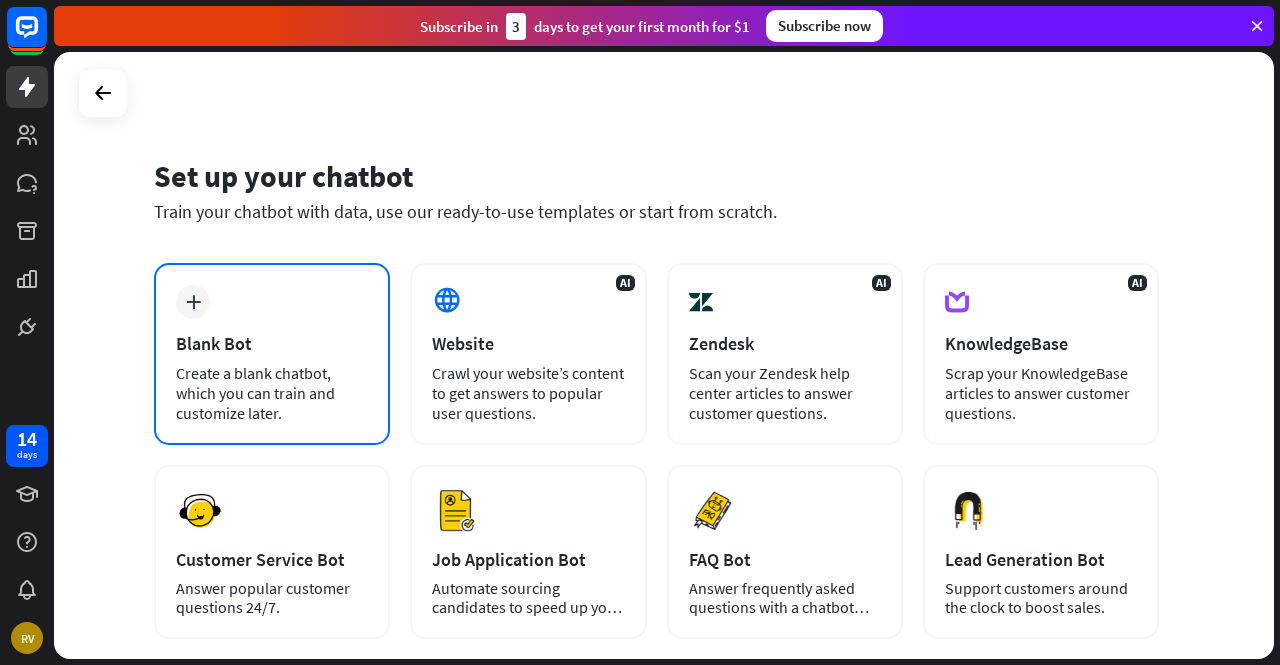 click on "plus   Blank Bot
Create a blank chatbot, which you can train and
customize later." at bounding box center [272, 354] 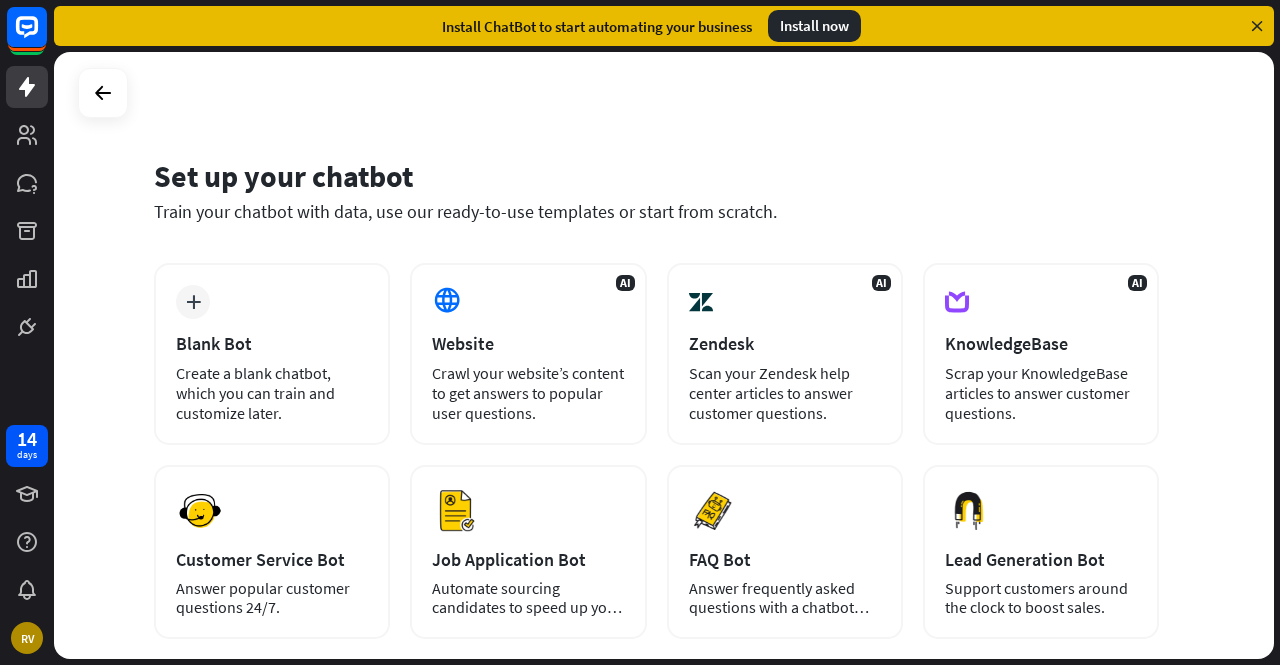 scroll, scrollTop: 0, scrollLeft: 0, axis: both 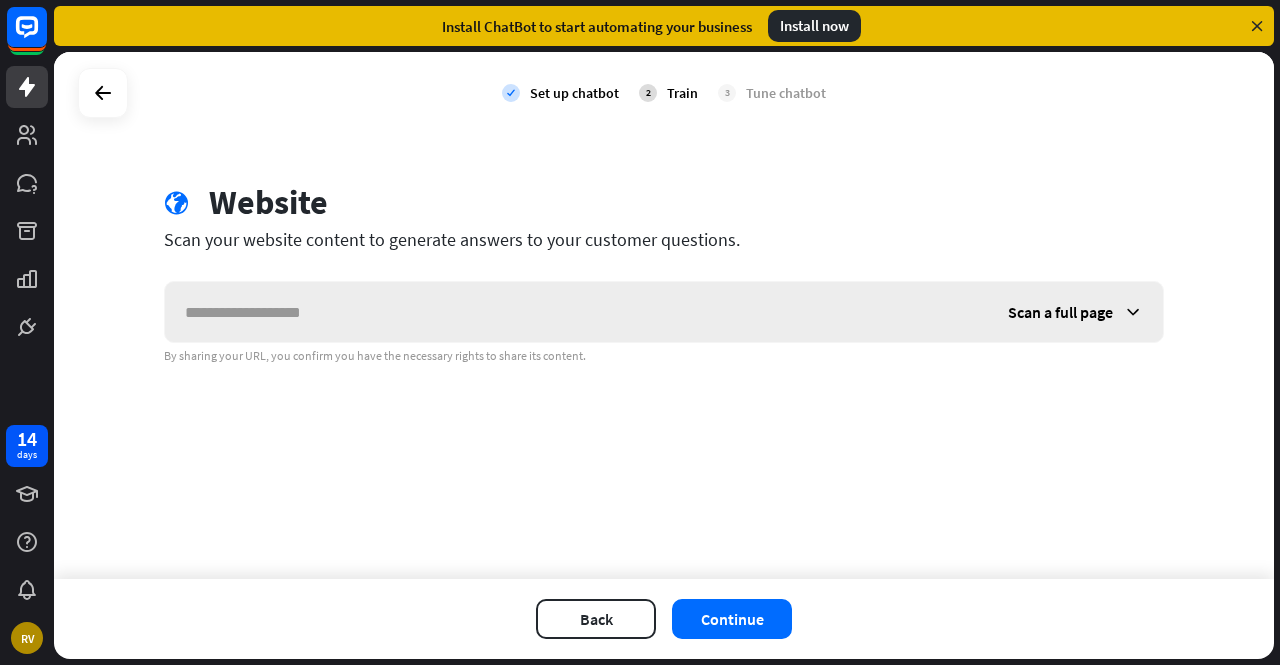 click at bounding box center (576, 312) 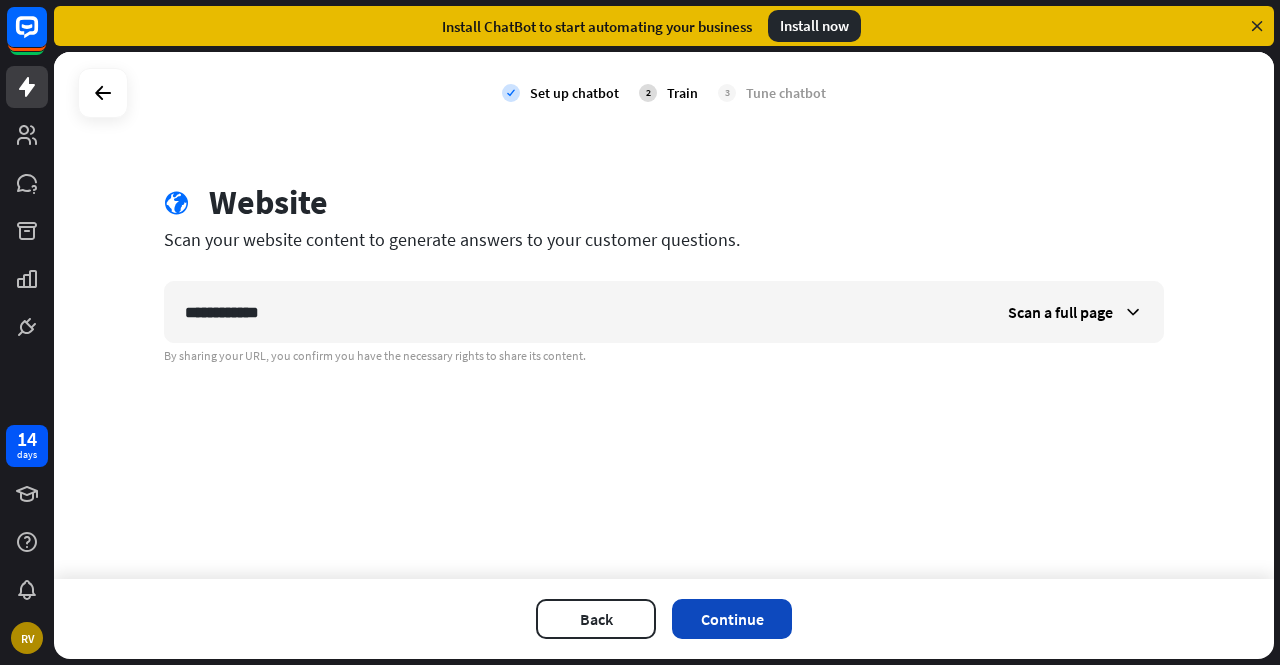 type on "**********" 